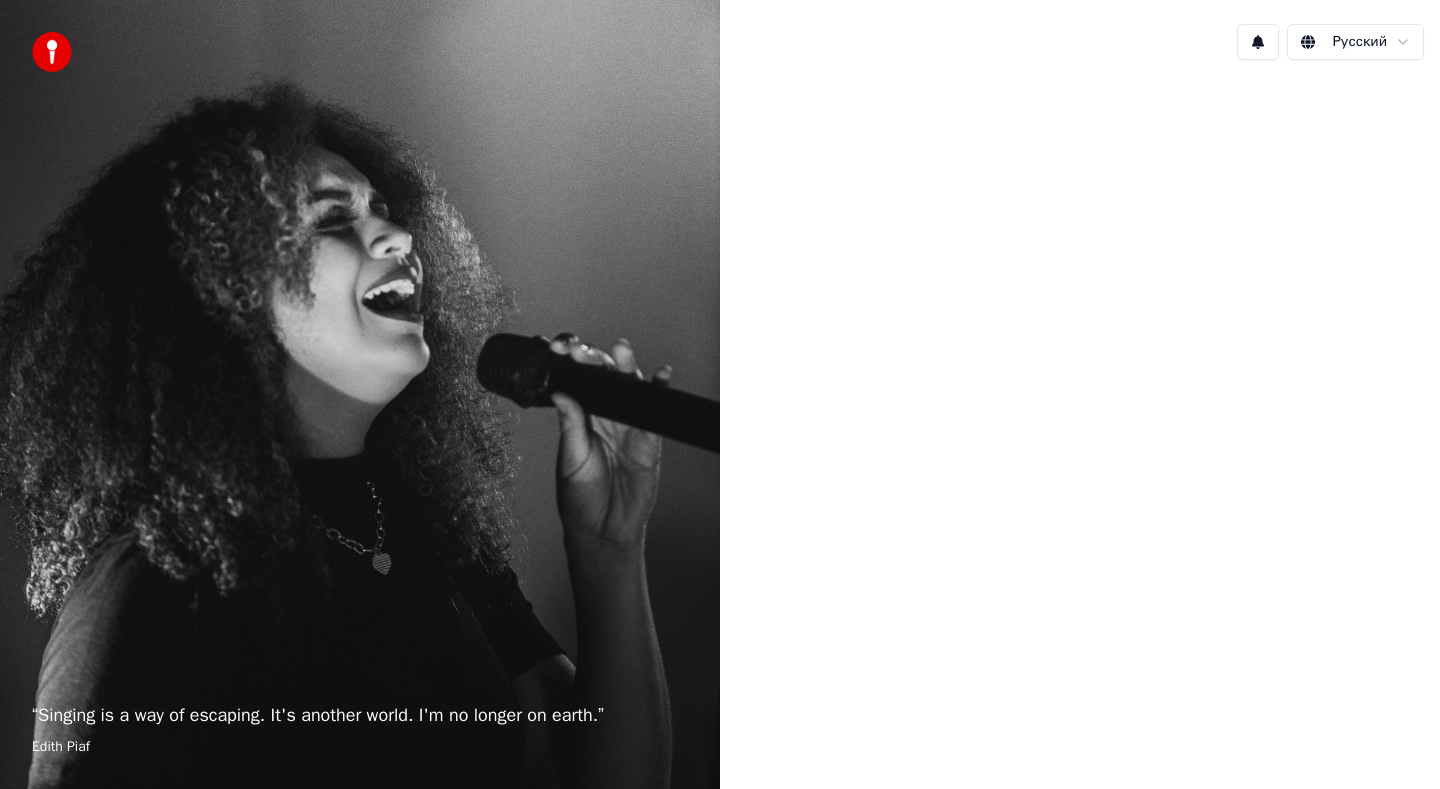 scroll, scrollTop: 0, scrollLeft: 0, axis: both 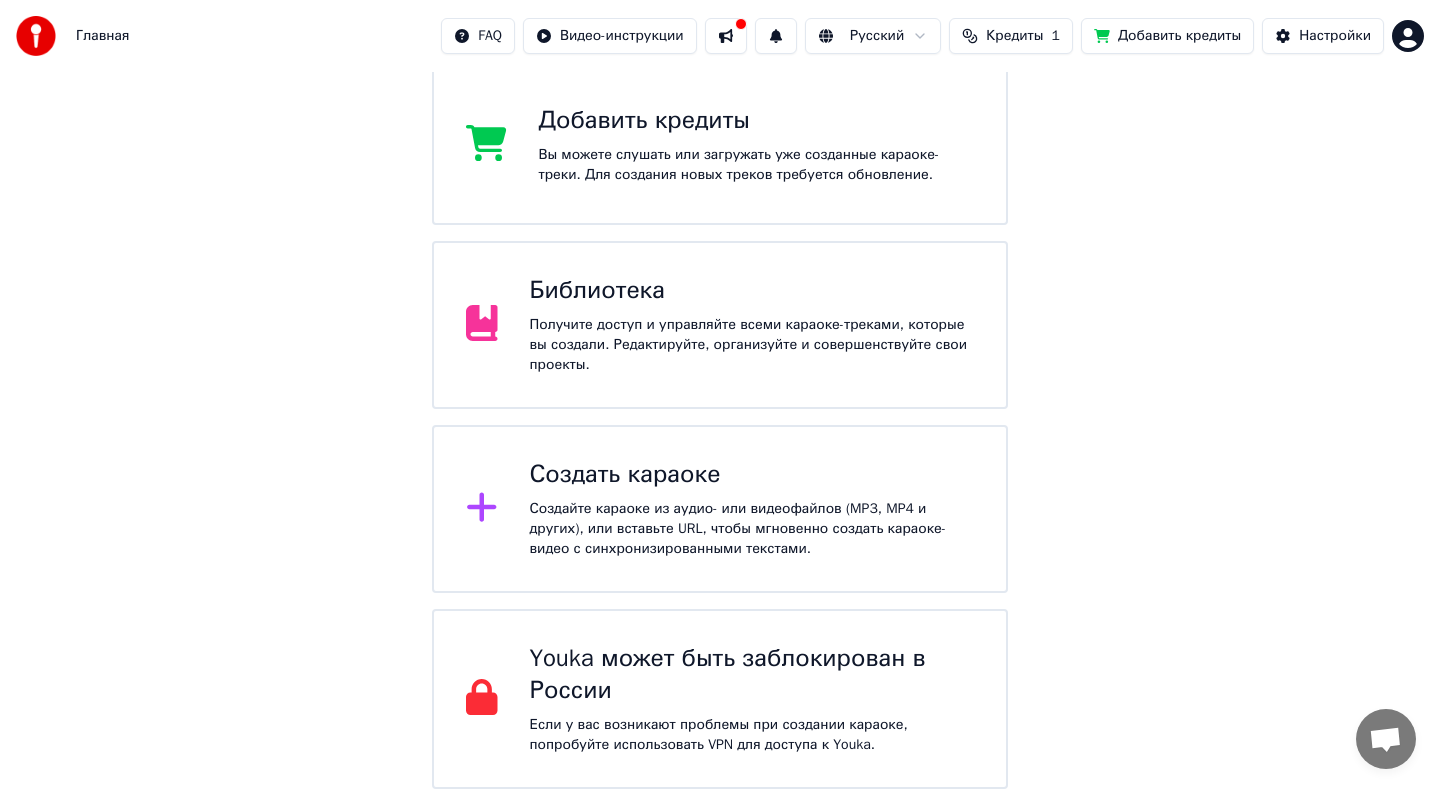 click on "Получите доступ и управляйте всеми караоке-треками, которые вы создали. Редактируйте, организуйте и совершенствуйте свои проекты." at bounding box center (752, 345) 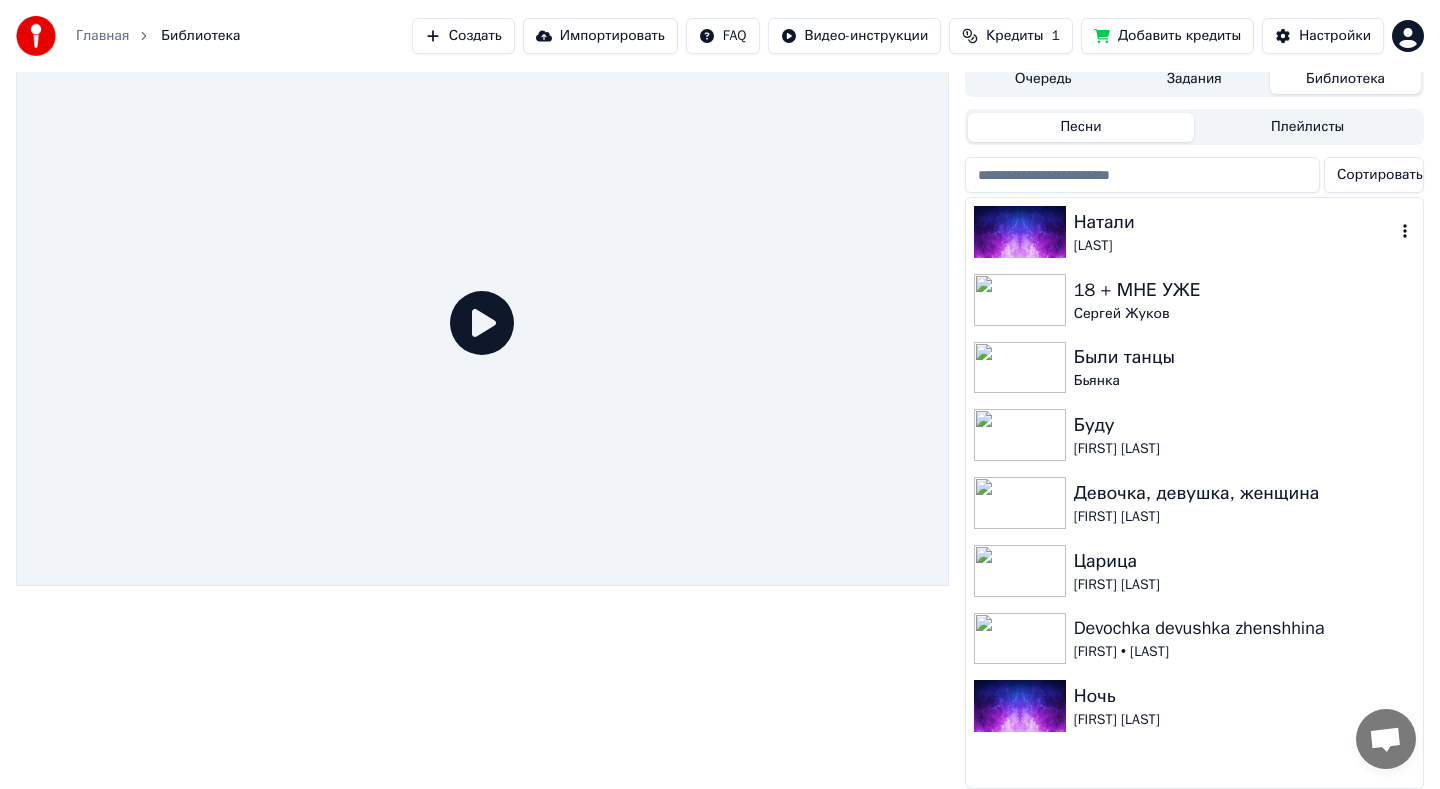 click on "[FIRST] [LAST]" at bounding box center [1234, 246] 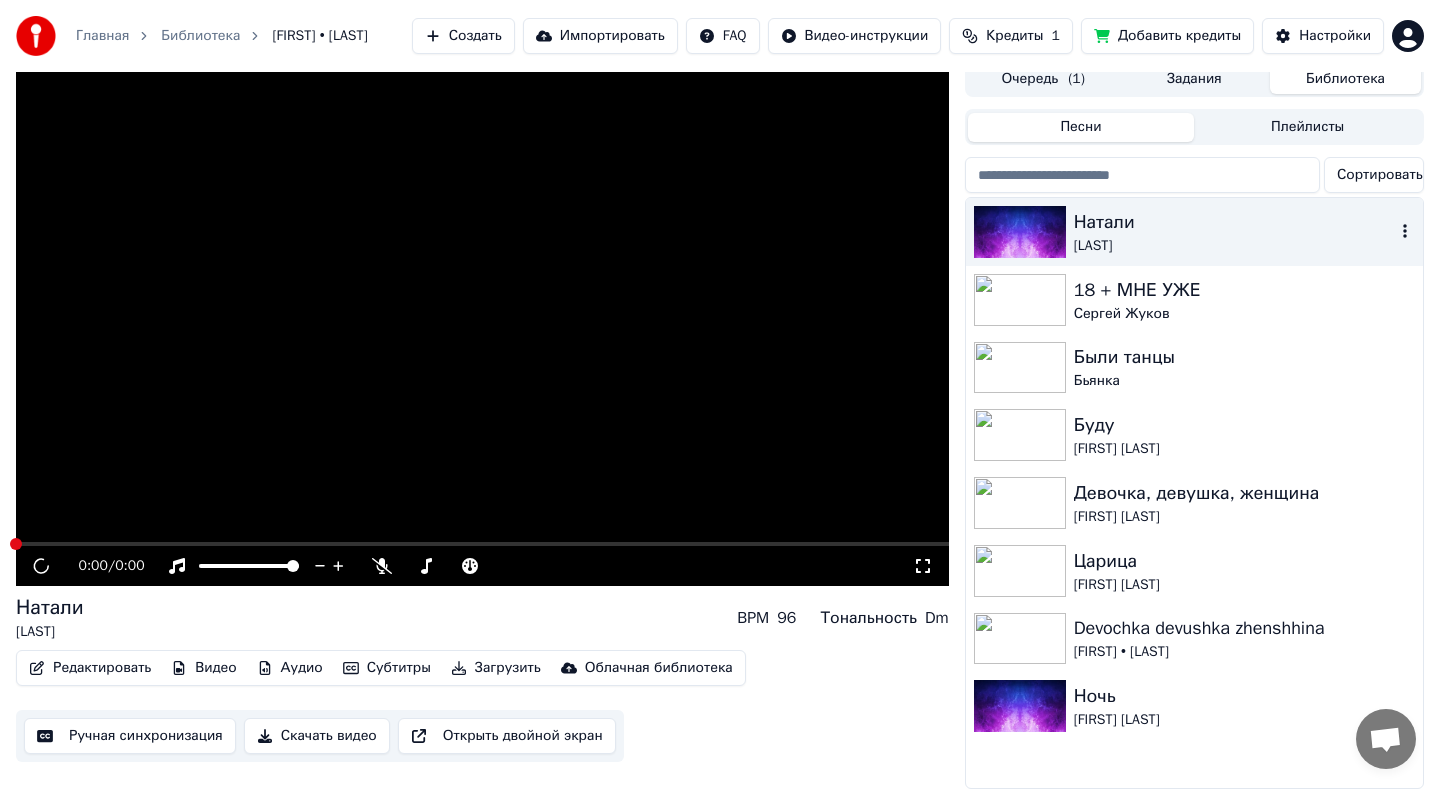 scroll, scrollTop: 20, scrollLeft: 0, axis: vertical 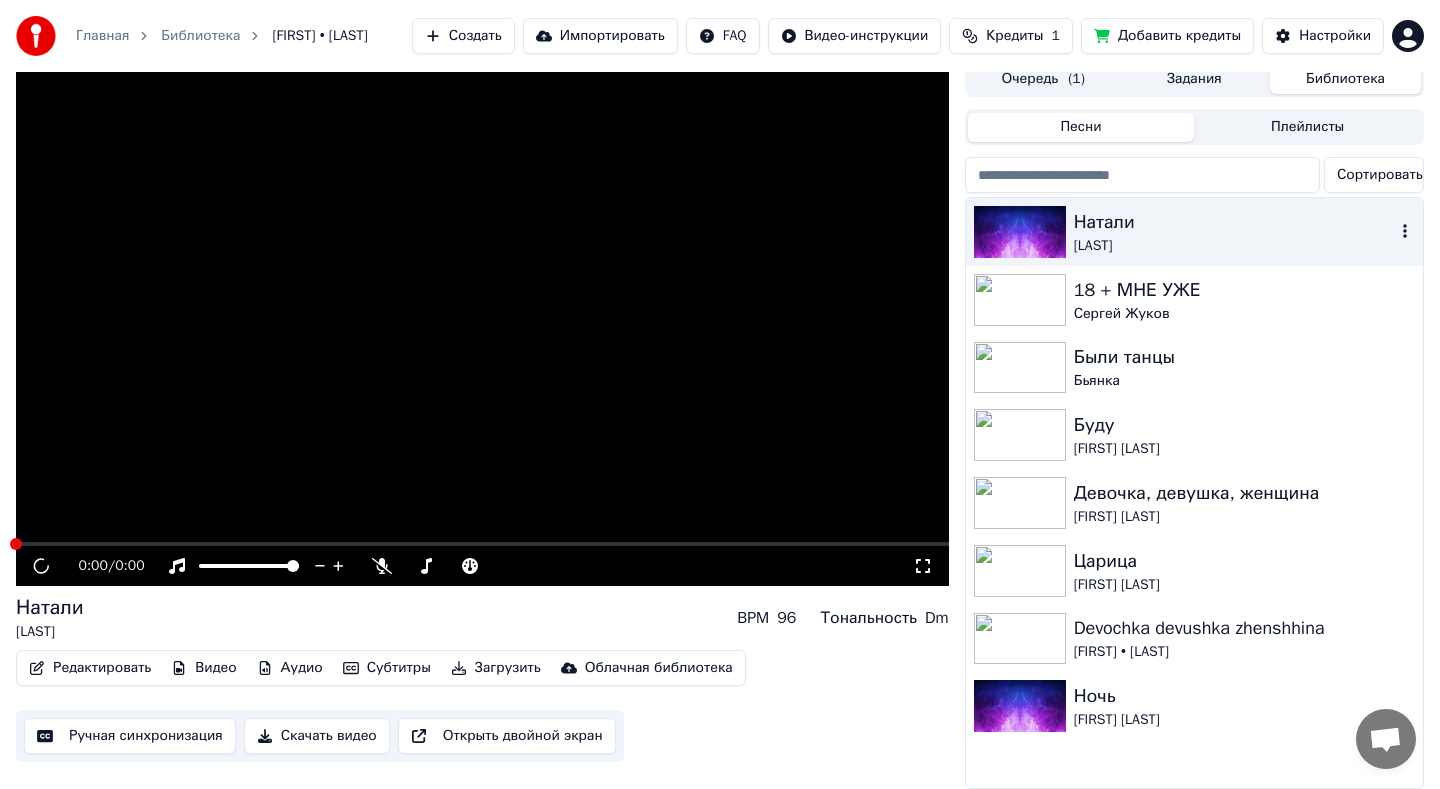 click 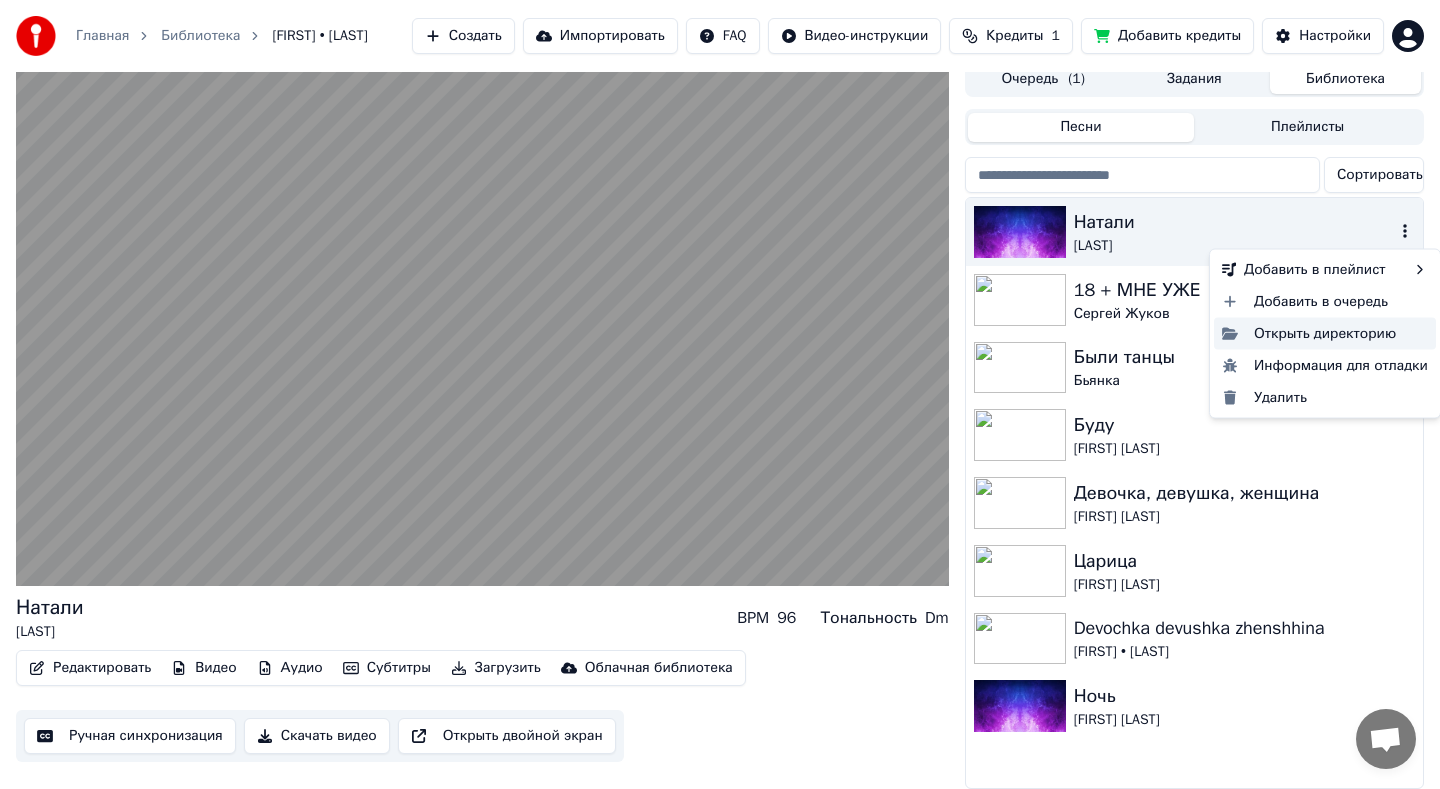 click on "Открыть директорию" at bounding box center [1325, 333] 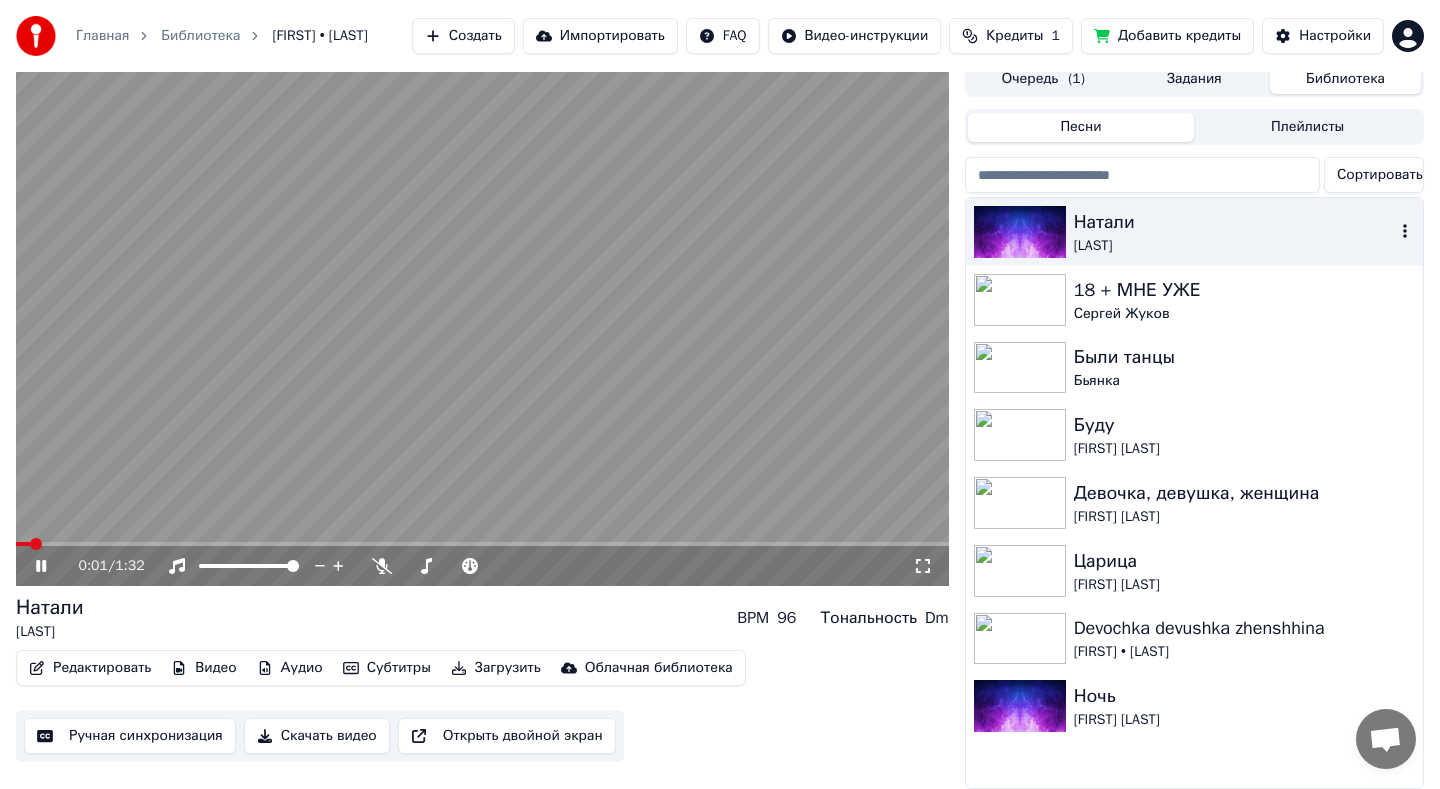 click at bounding box center (482, 323) 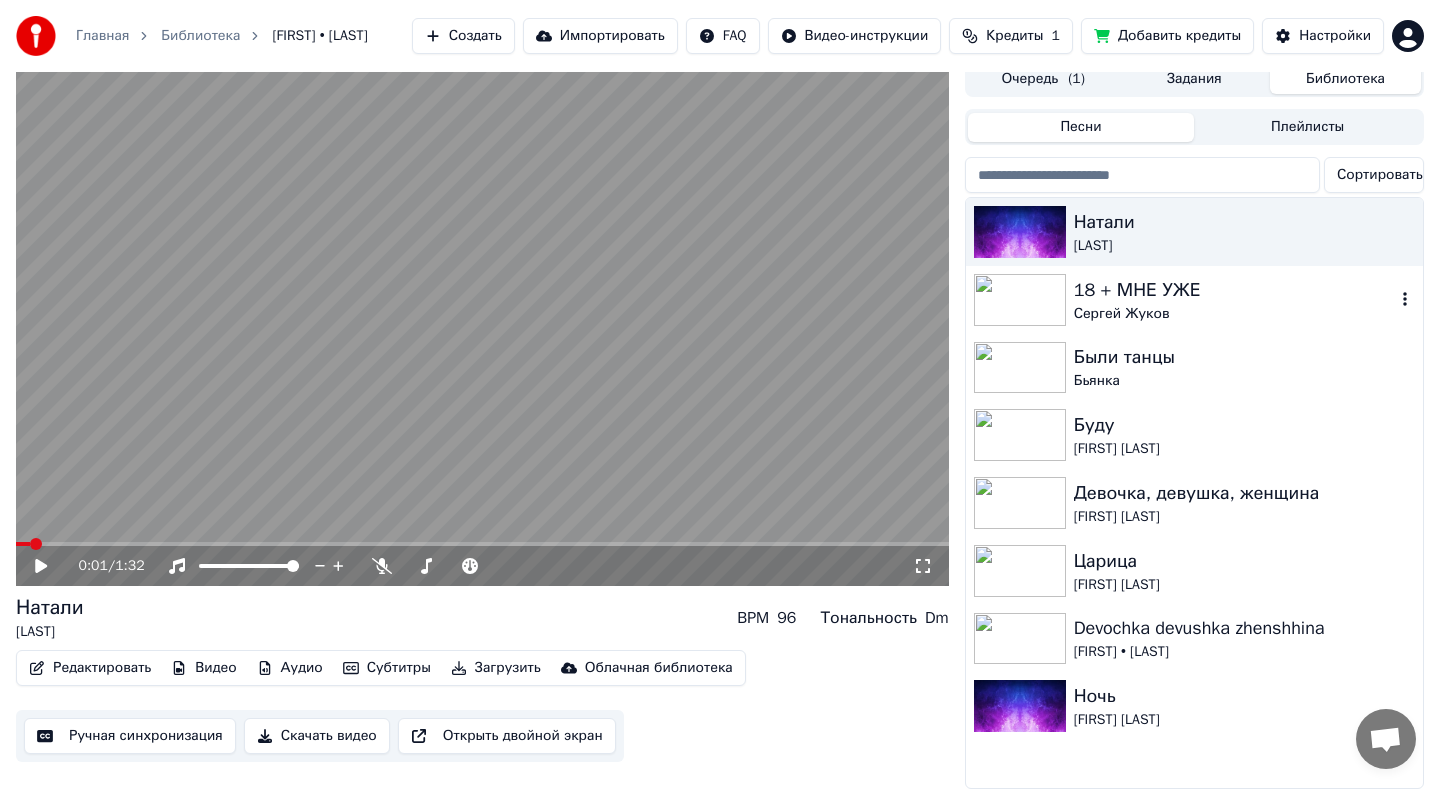 scroll, scrollTop: 0, scrollLeft: 0, axis: both 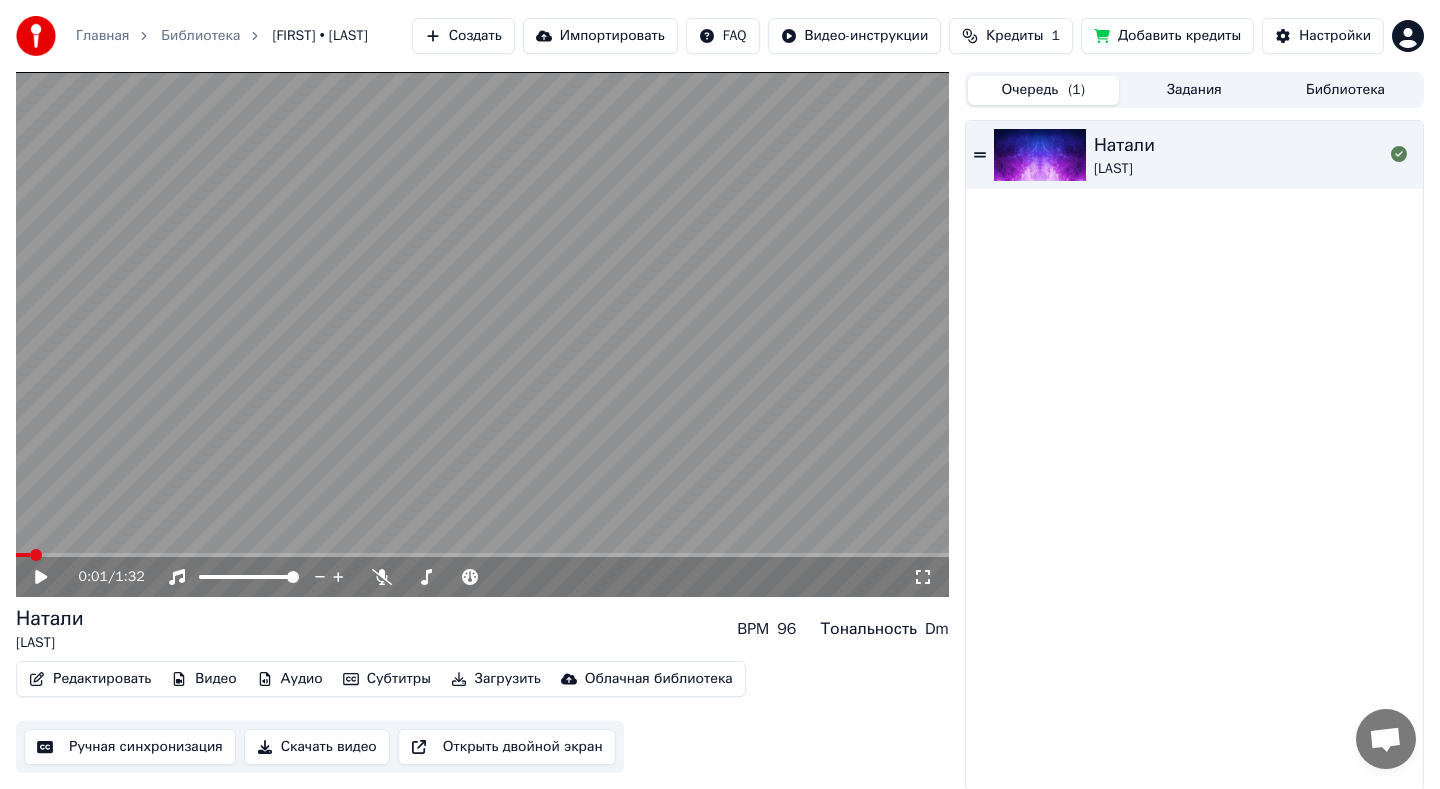 click on "Очередь ( 1 )" at bounding box center (1043, 90) 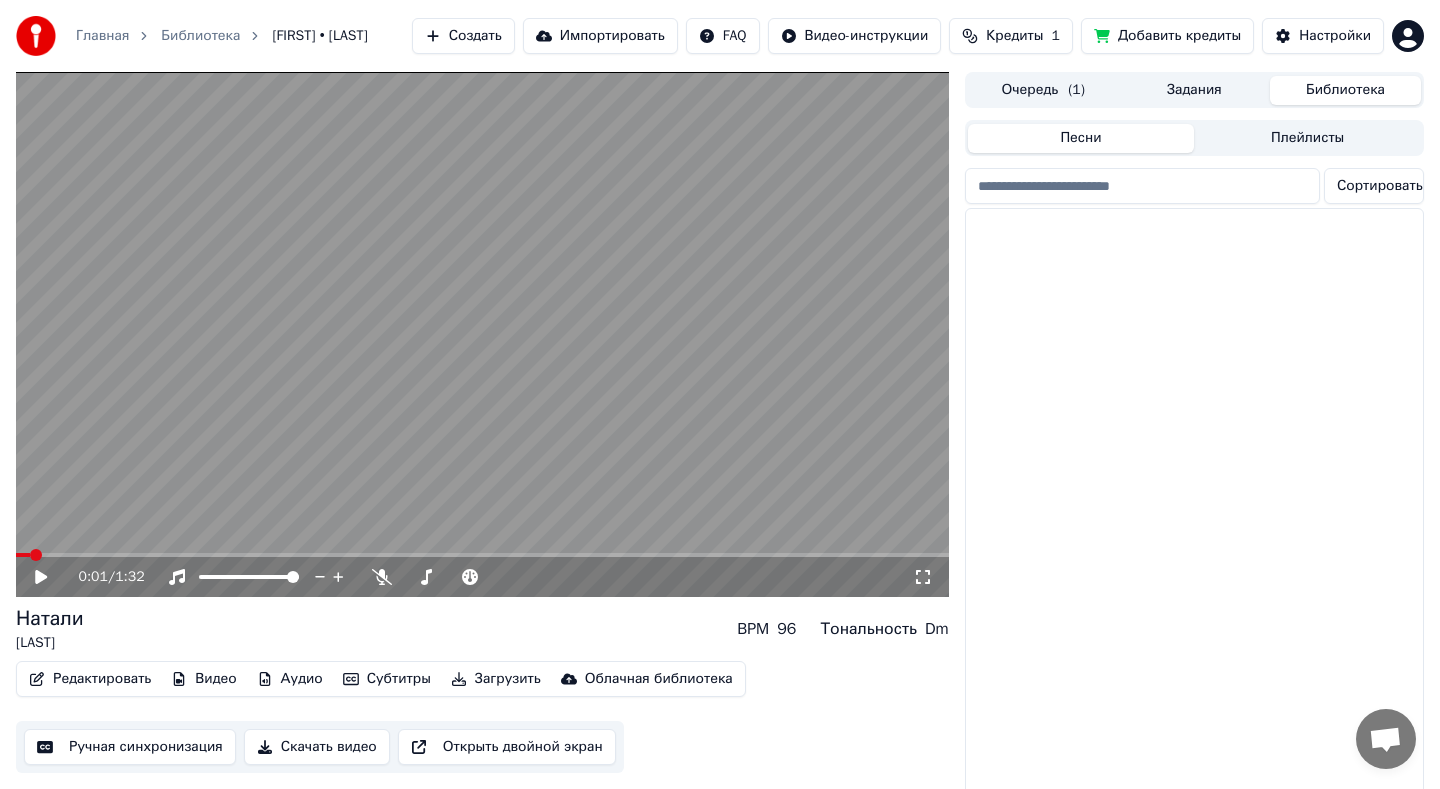click on "Библиотека" at bounding box center [1345, 90] 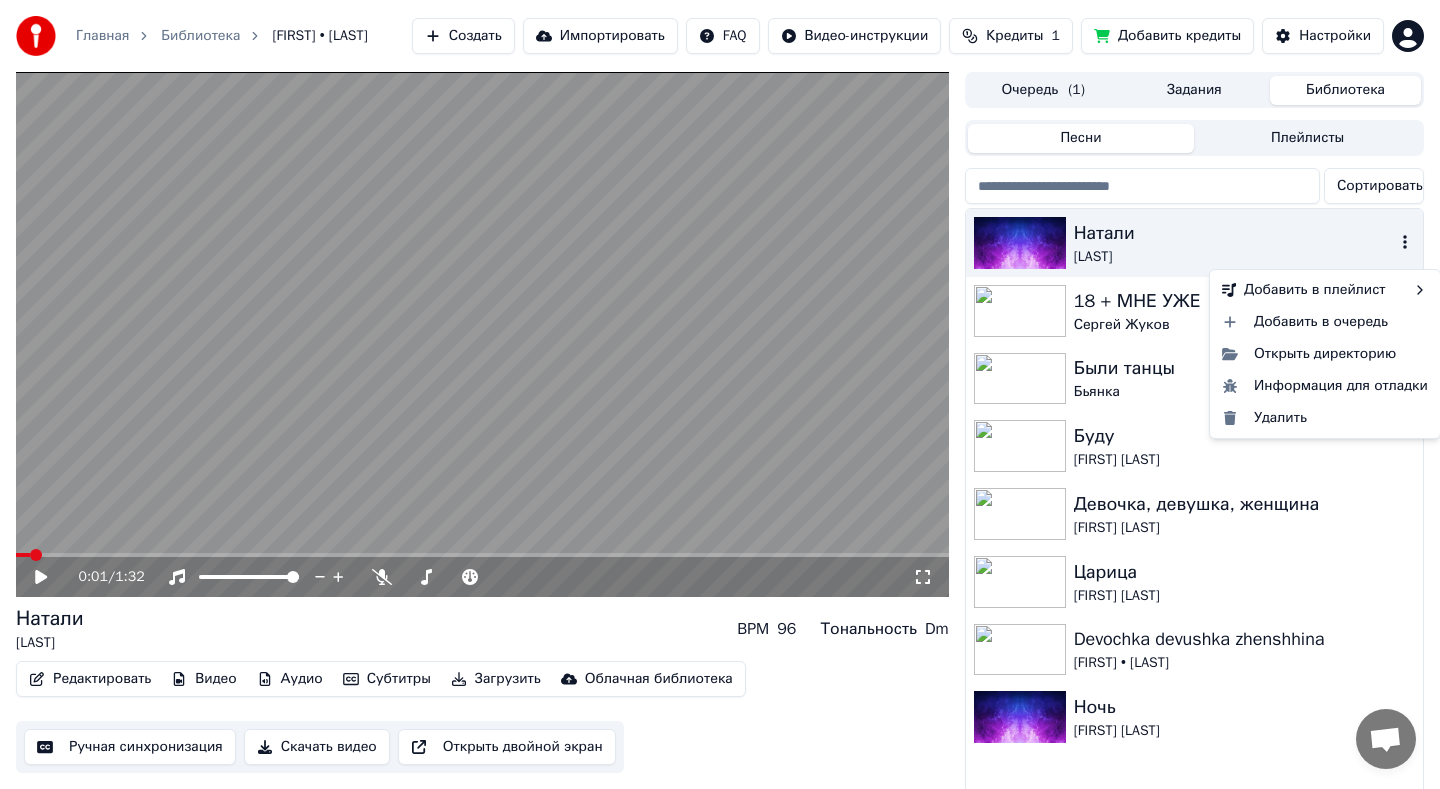 click 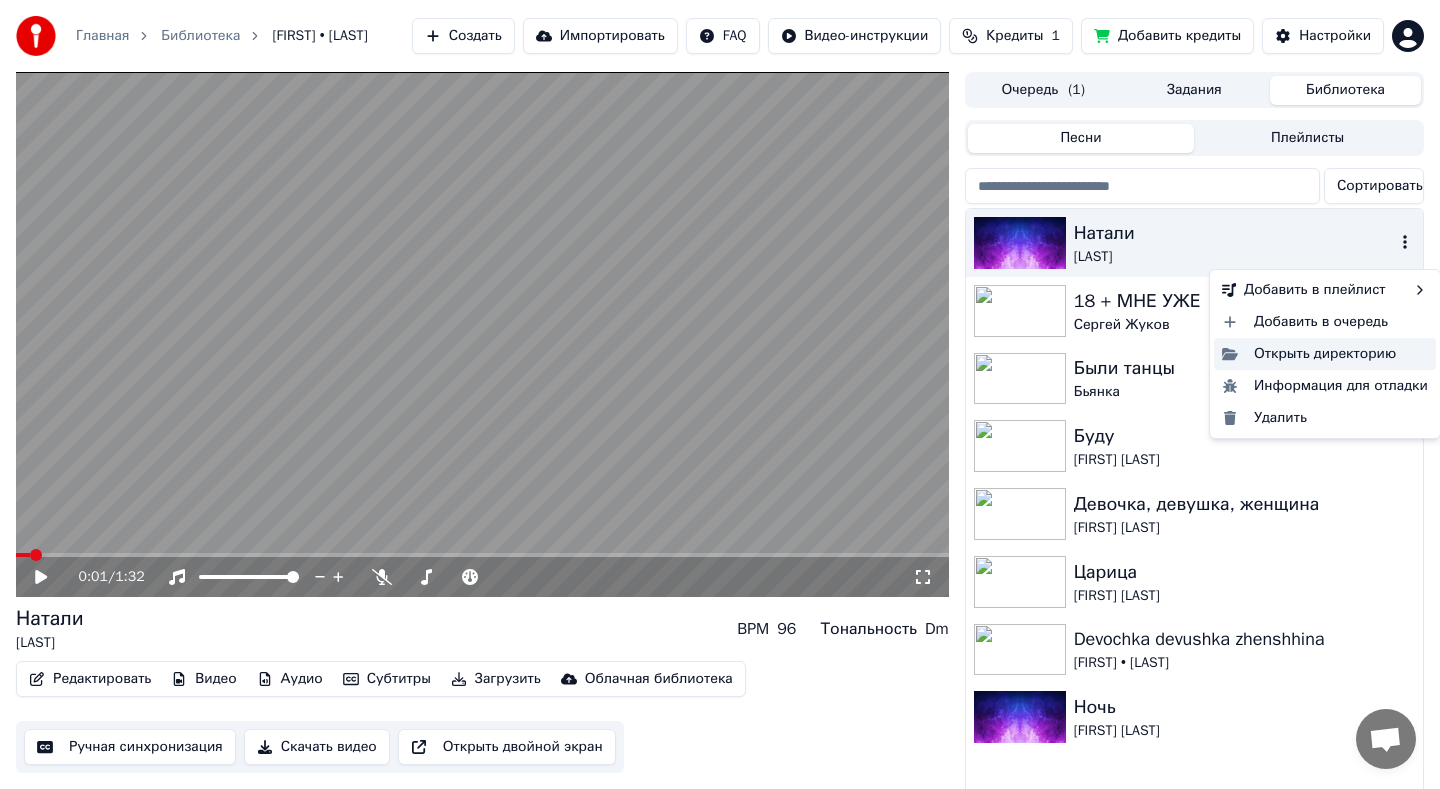 click on "Открыть директорию" at bounding box center (1325, 354) 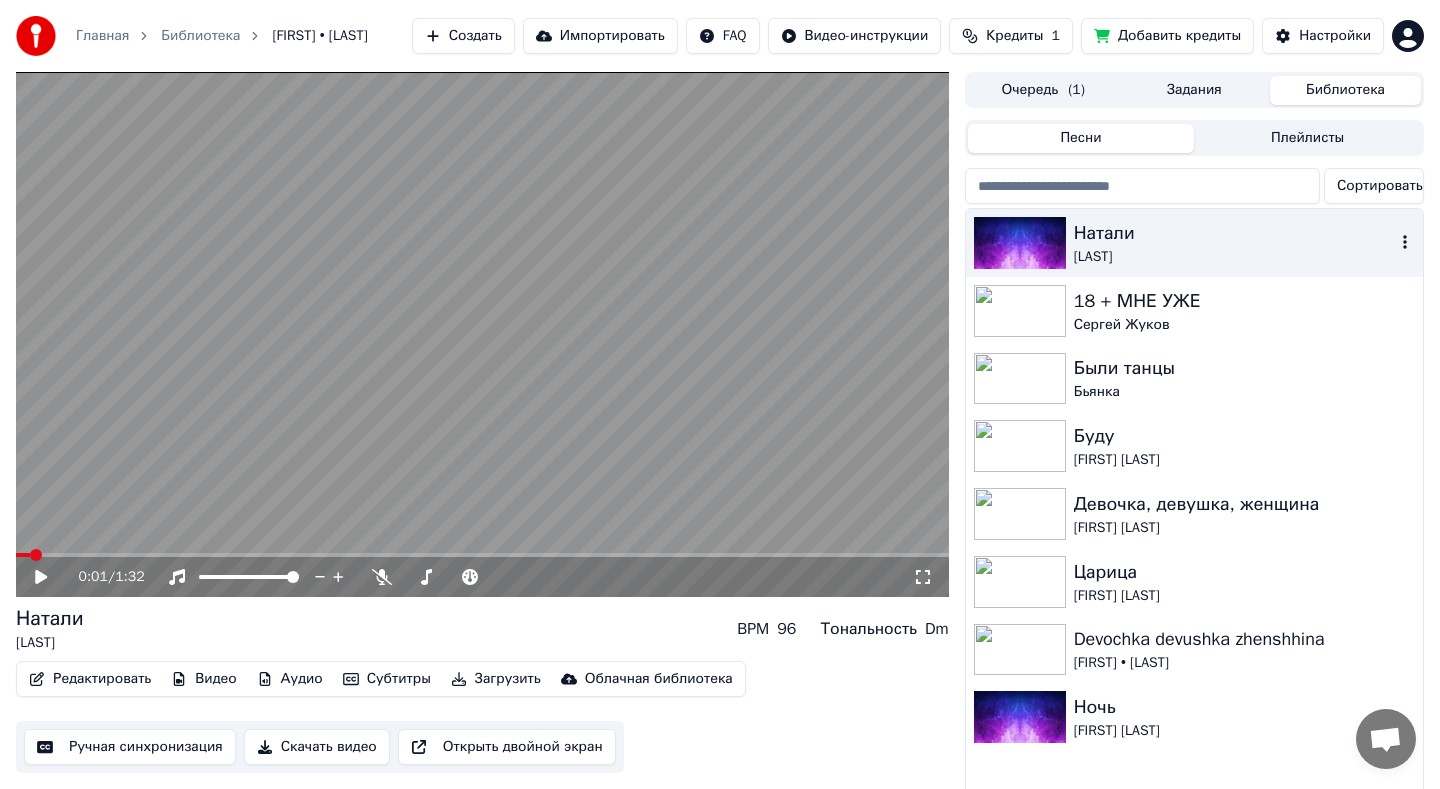 click on "( 1 )" at bounding box center (1076, 90) 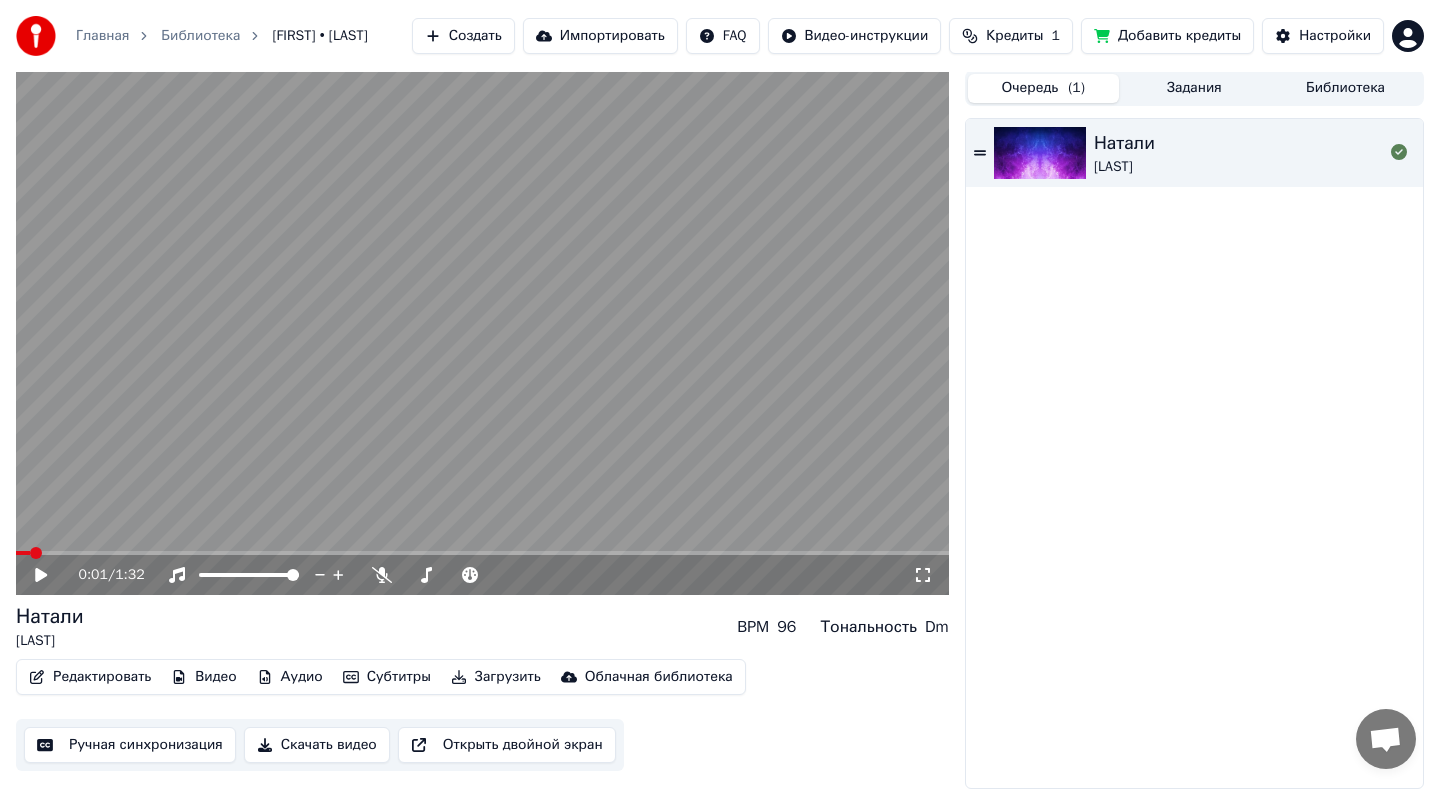 scroll, scrollTop: 0, scrollLeft: 0, axis: both 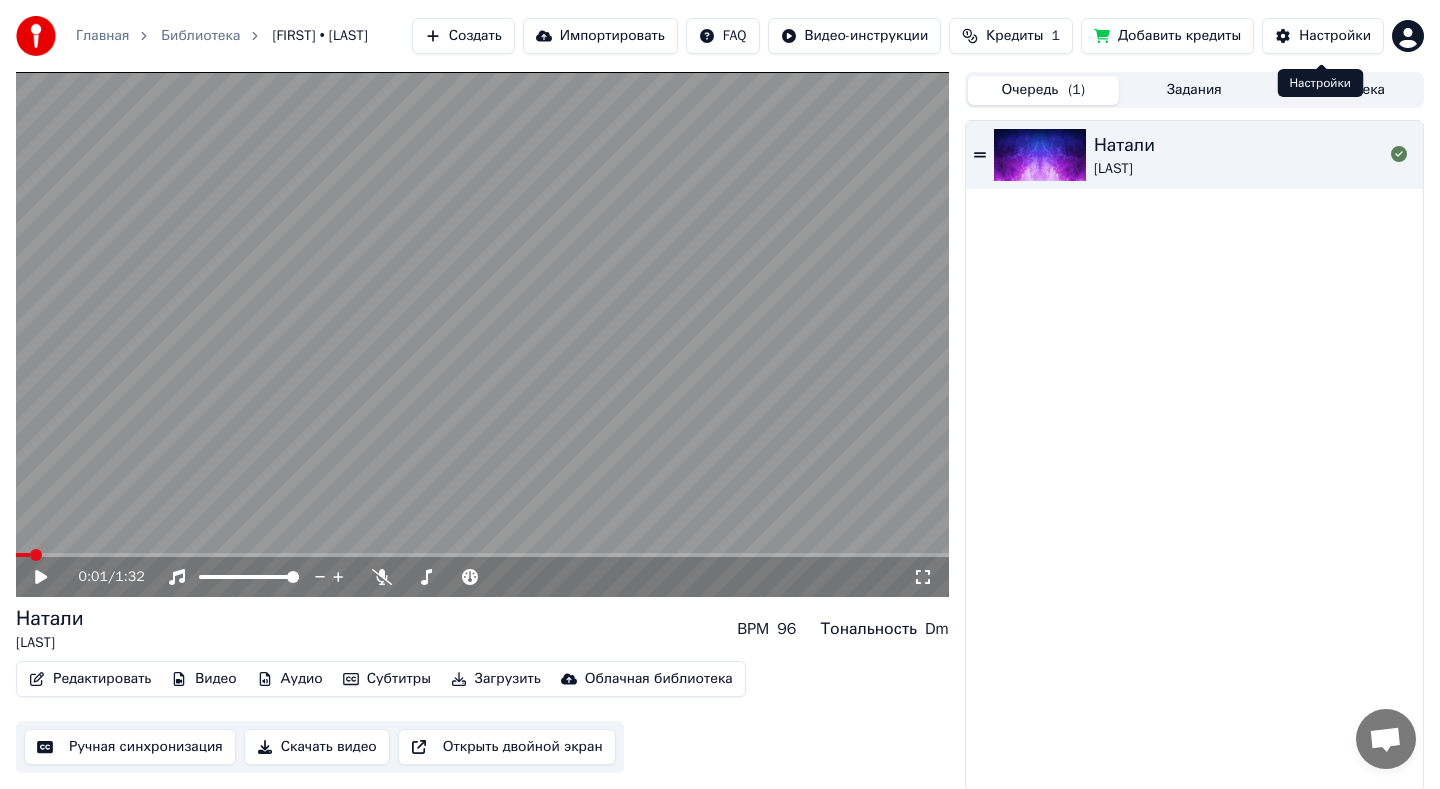 click on "Настройки" at bounding box center (1335, 36) 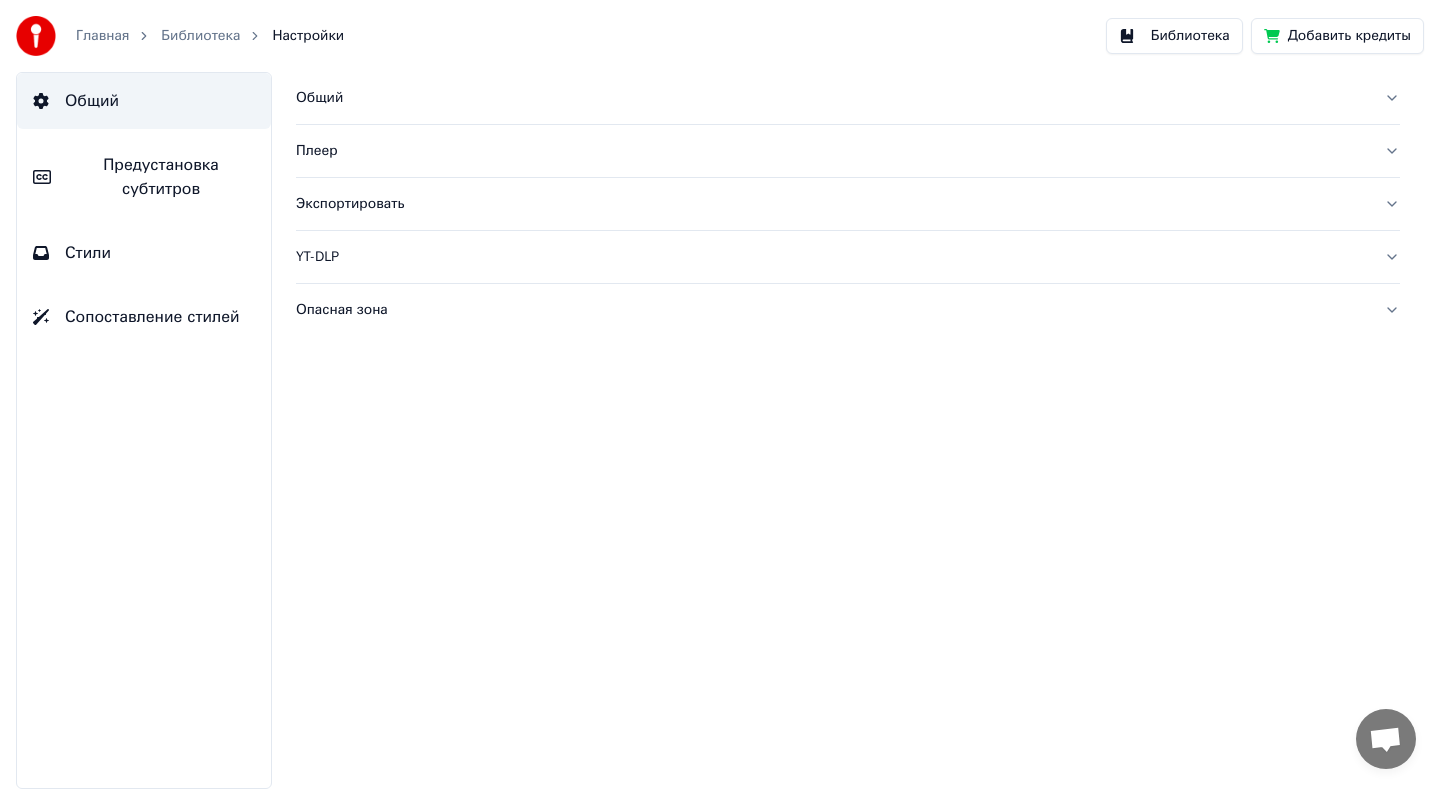 click on "Общий" at bounding box center [832, 98] 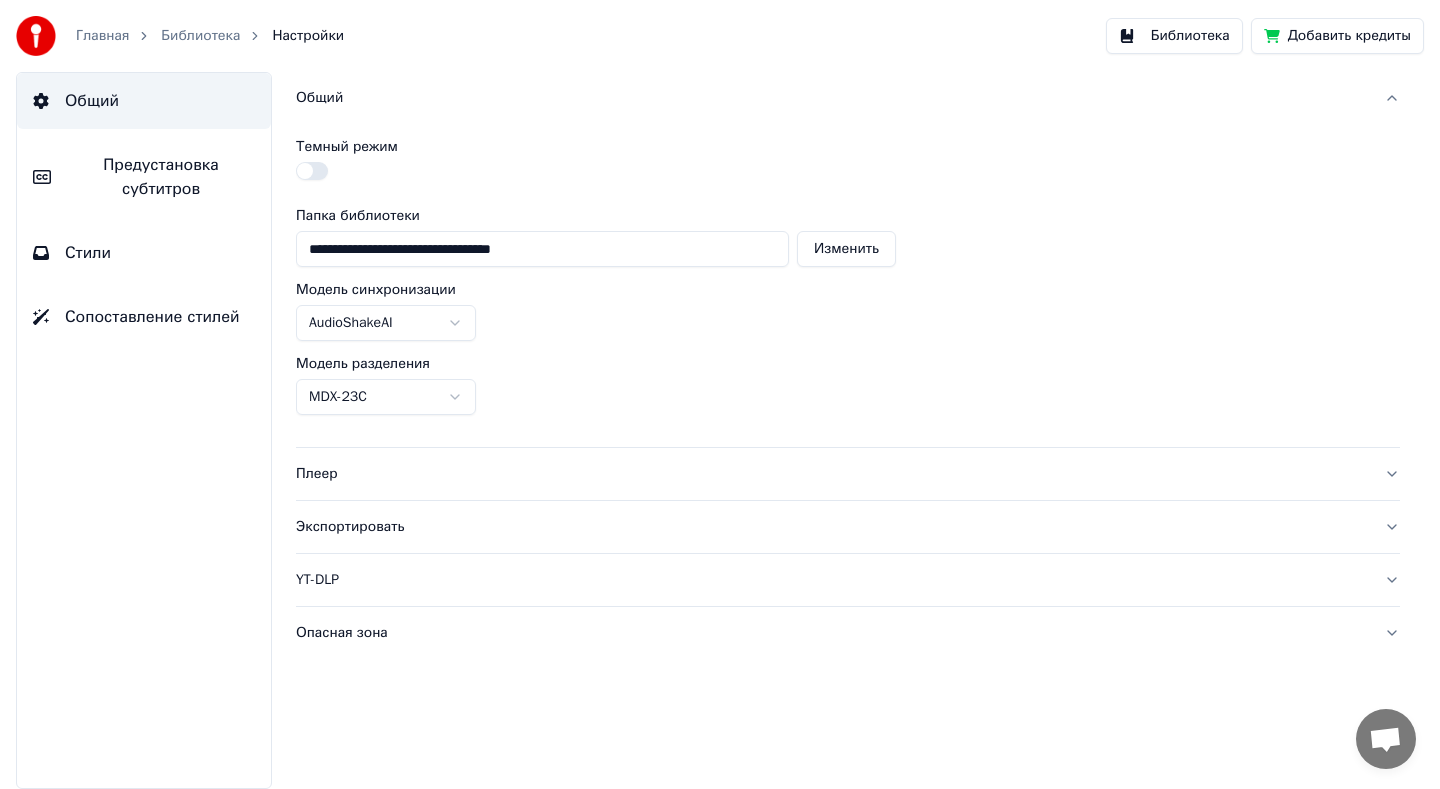 click on "Общий" at bounding box center (832, 98) 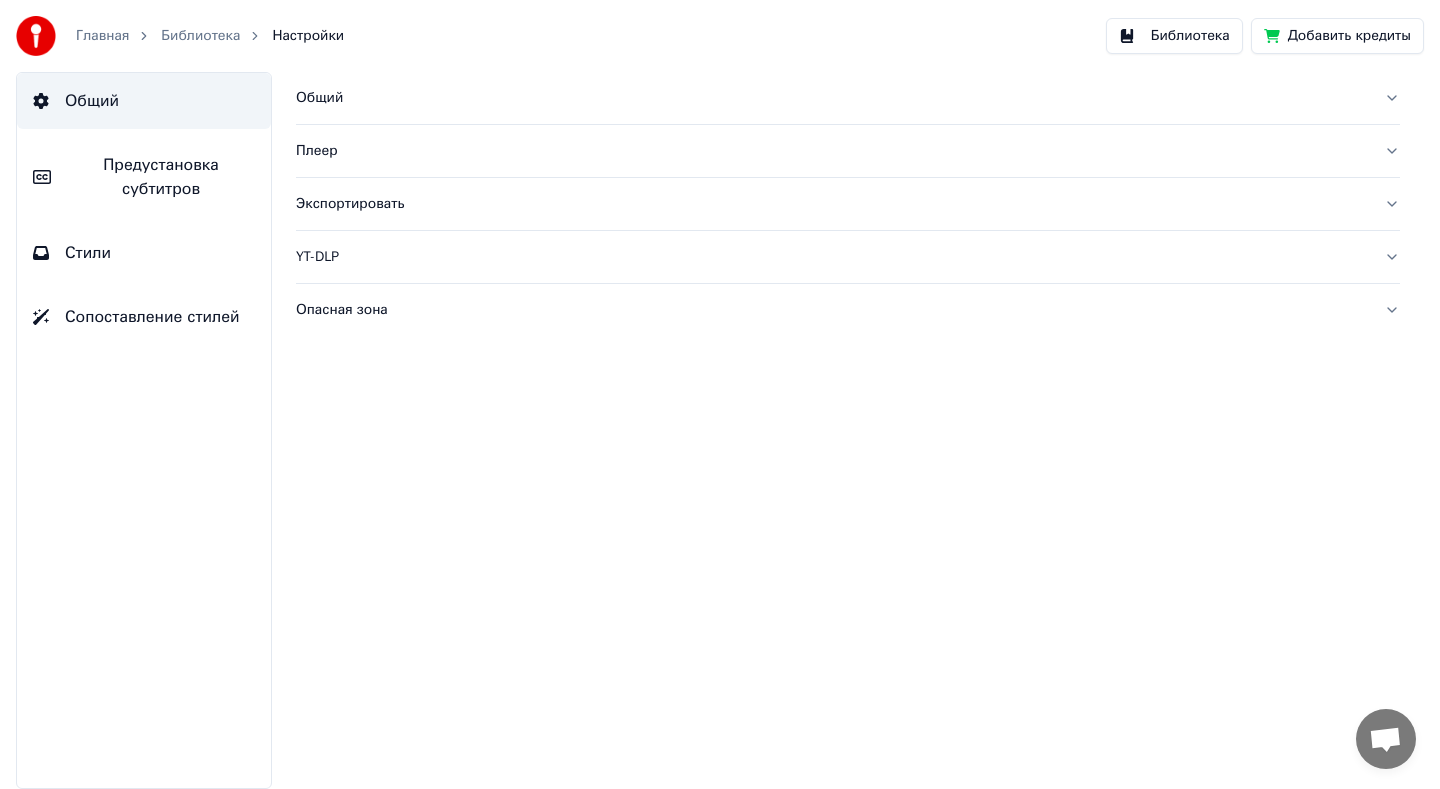 click on "Библиотека" at bounding box center (200, 36) 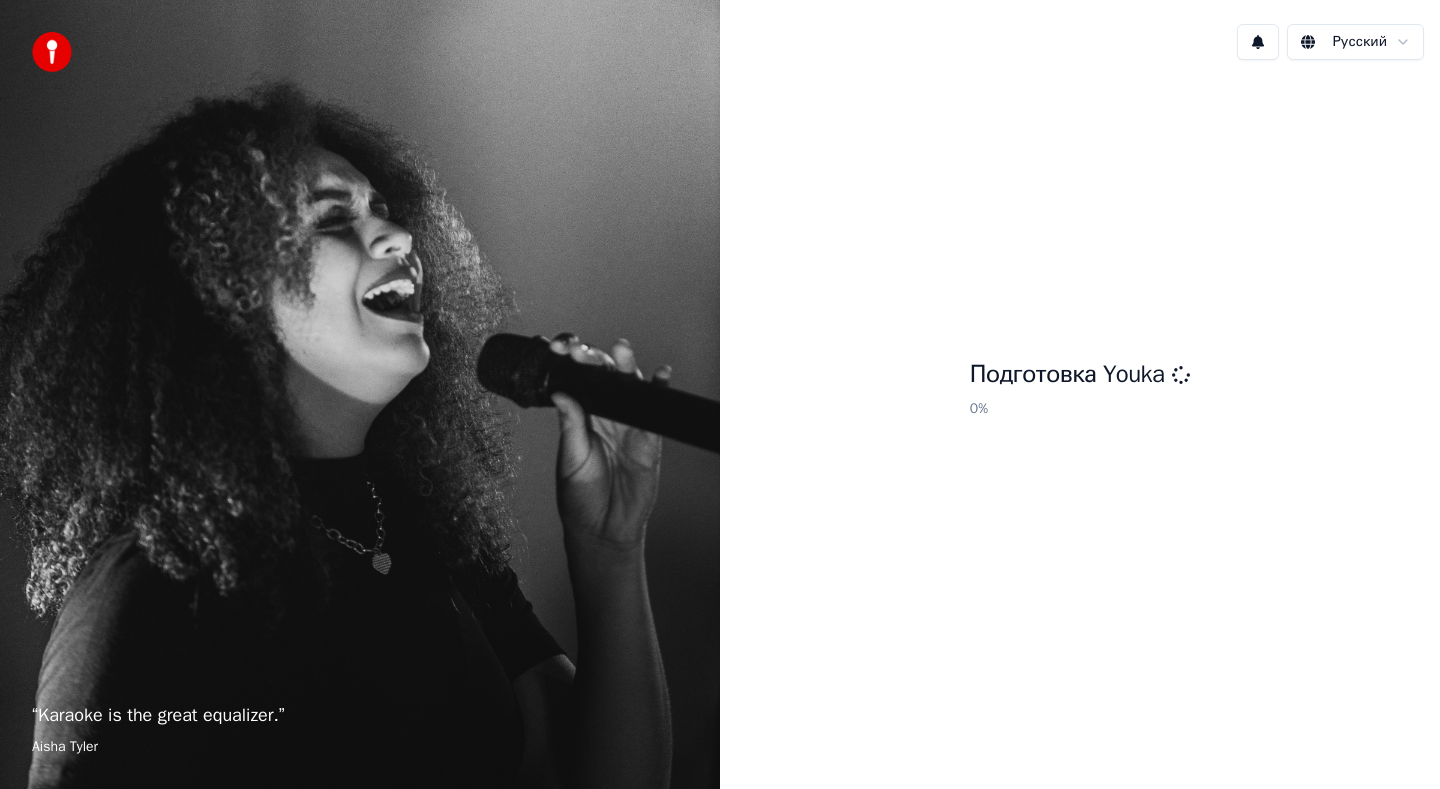 scroll, scrollTop: 0, scrollLeft: 0, axis: both 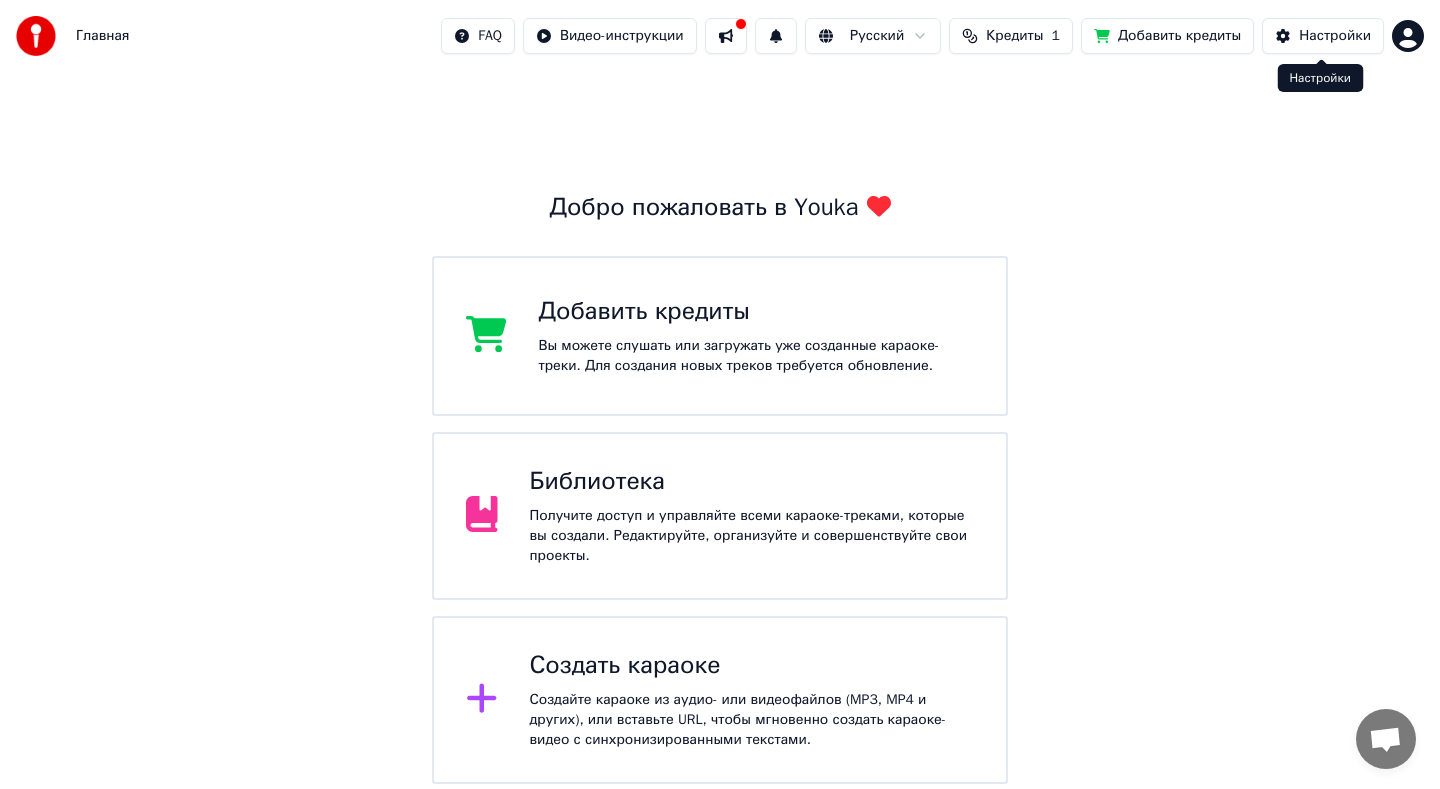 click on "Настройки" at bounding box center [1335, 36] 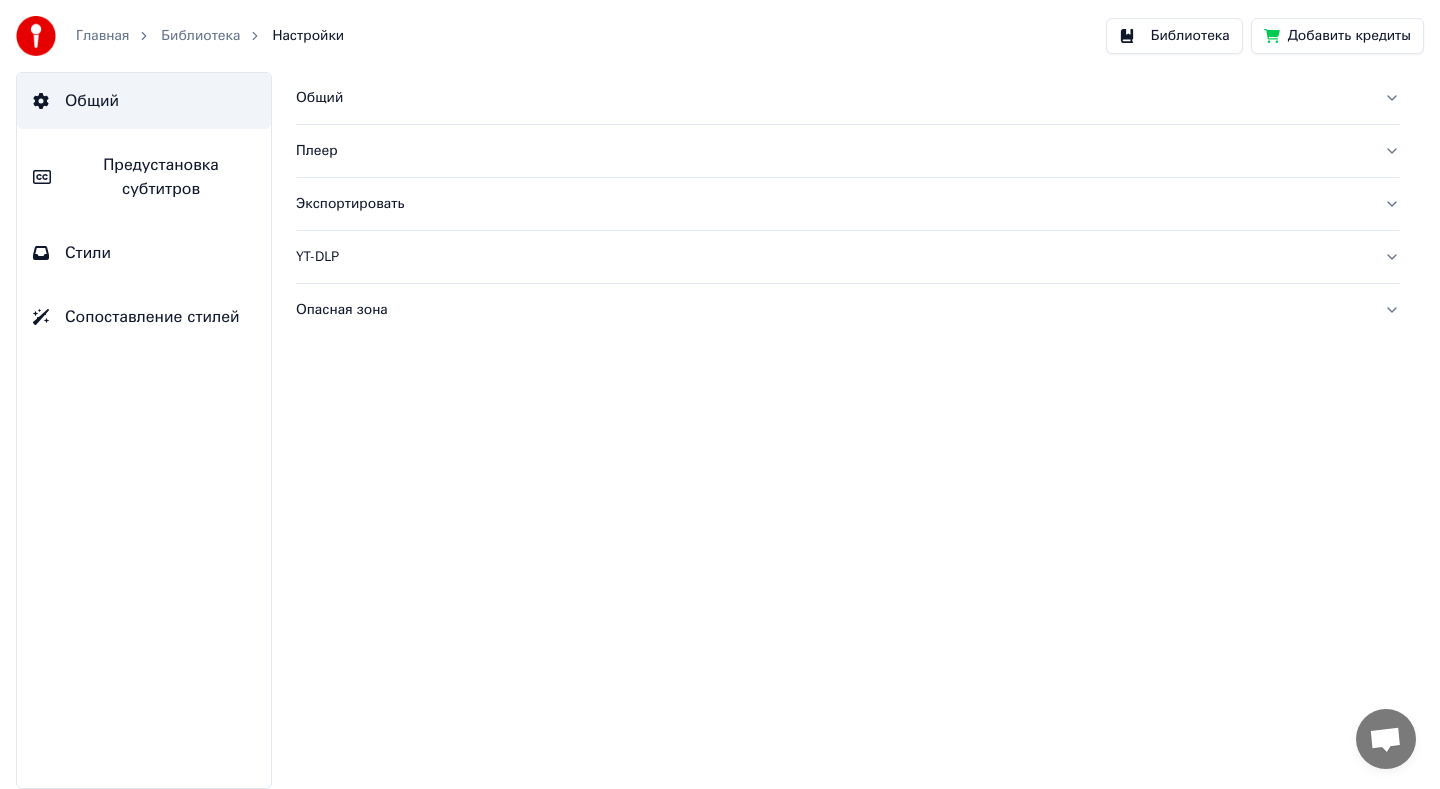 click on "Общий" at bounding box center [92, 101] 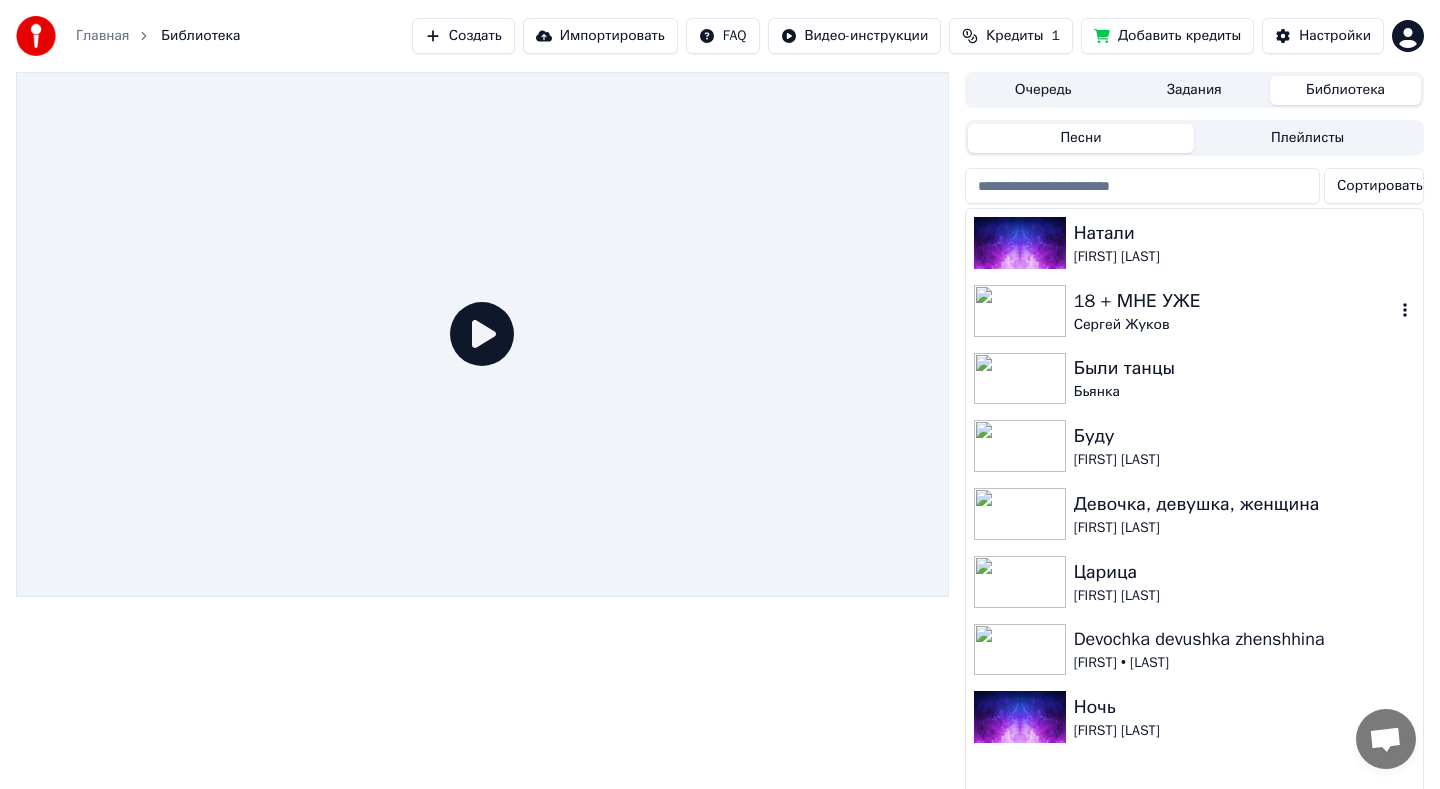 click at bounding box center (1020, 311) 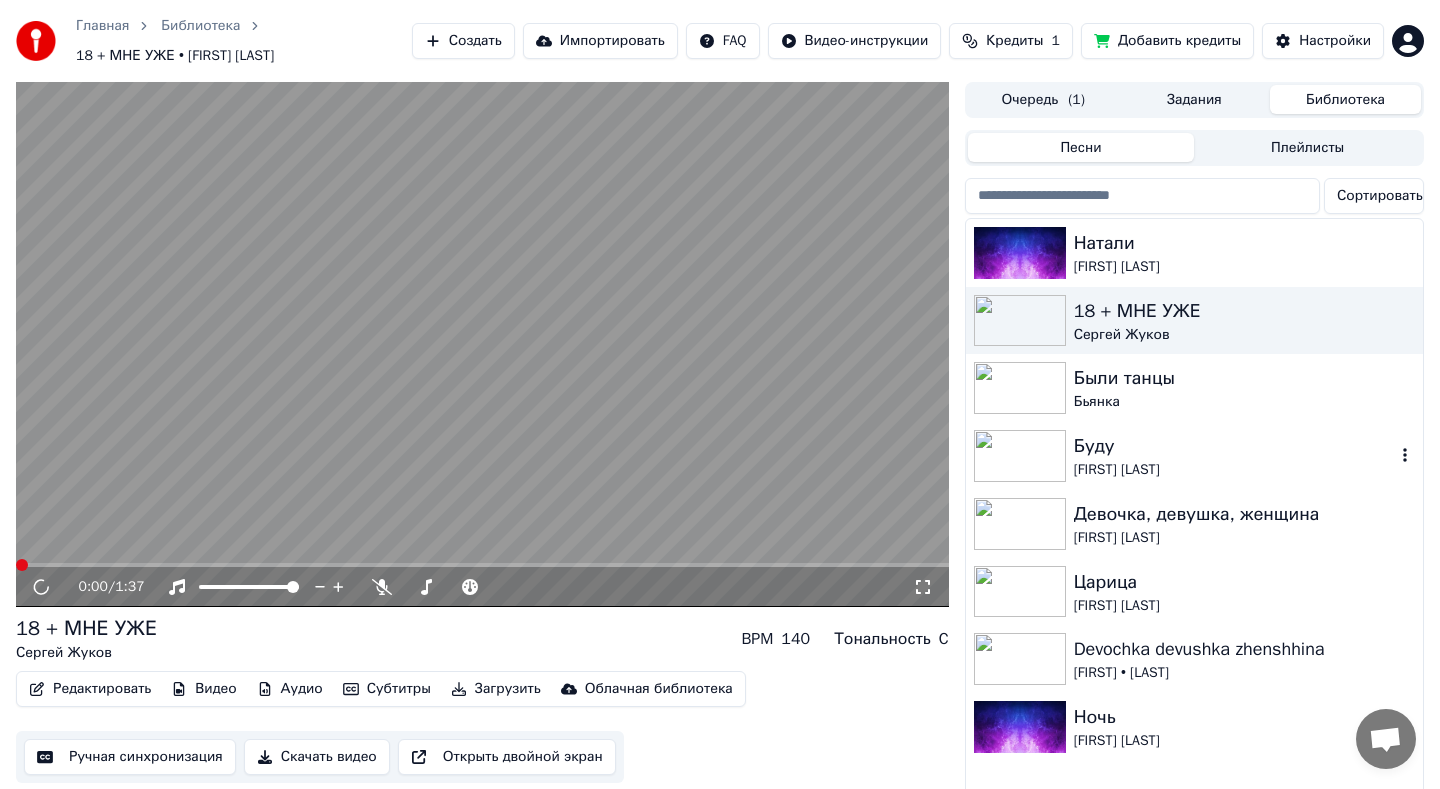 scroll, scrollTop: 20, scrollLeft: 0, axis: vertical 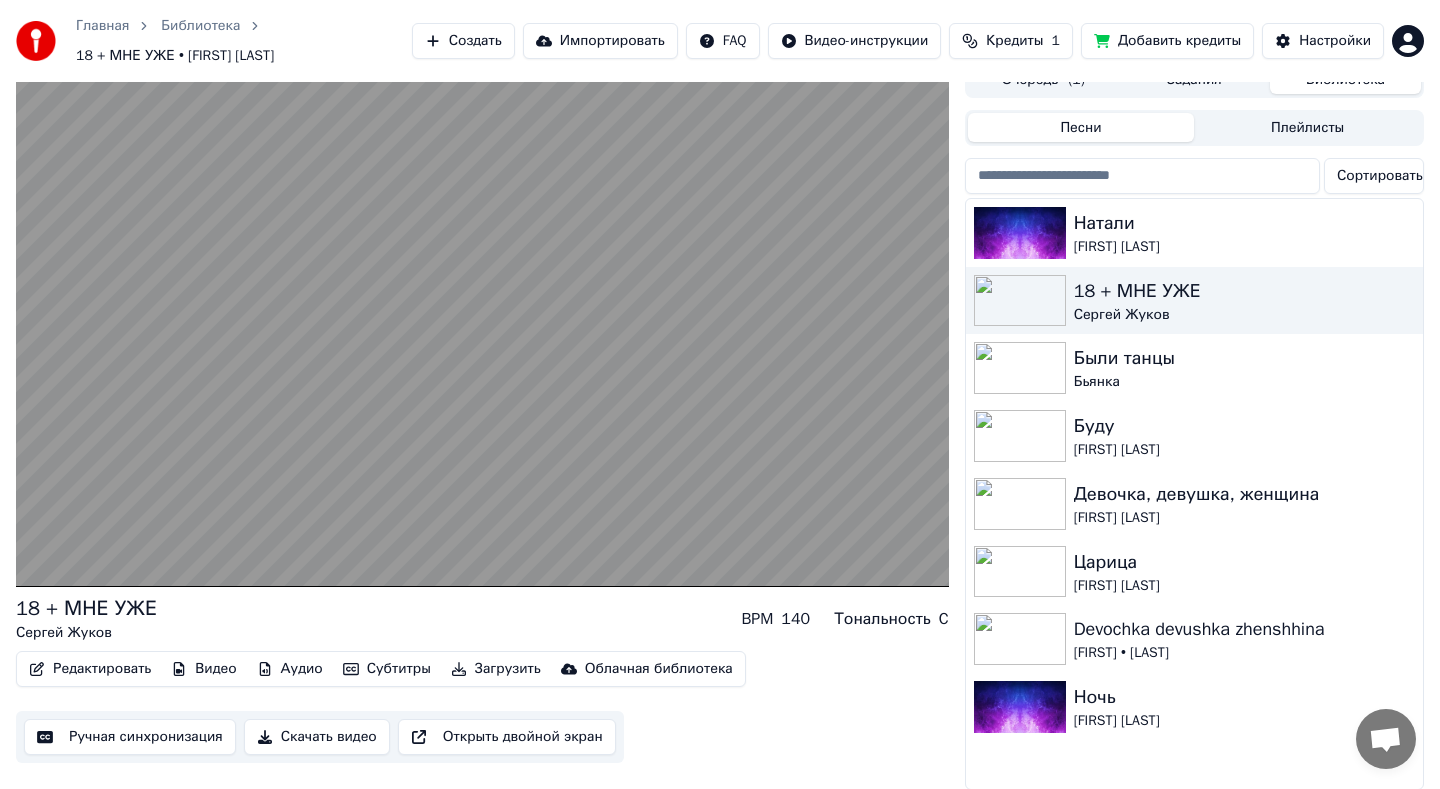 click on "Песни Плейлисты" at bounding box center (1194, 128) 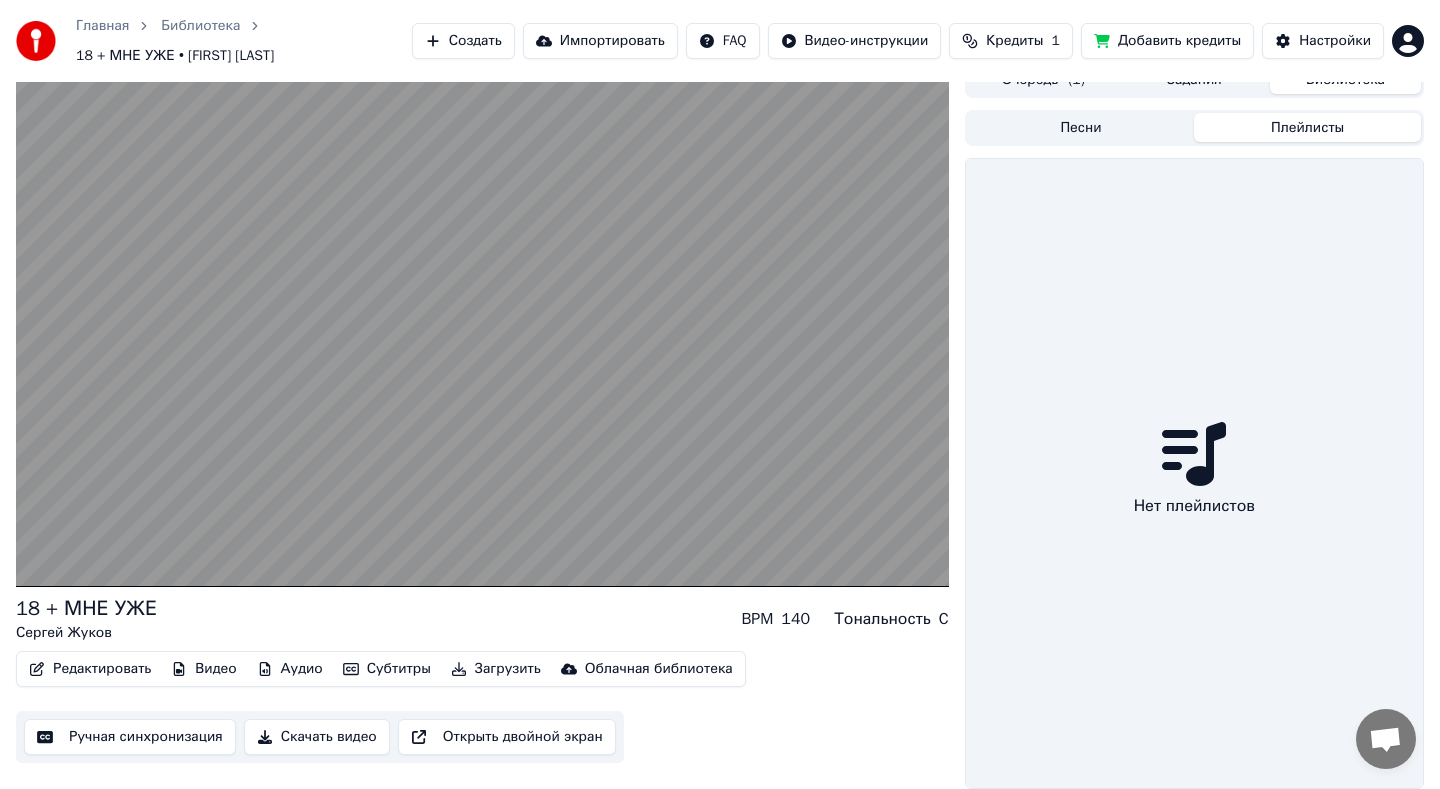 scroll, scrollTop: 20, scrollLeft: 0, axis: vertical 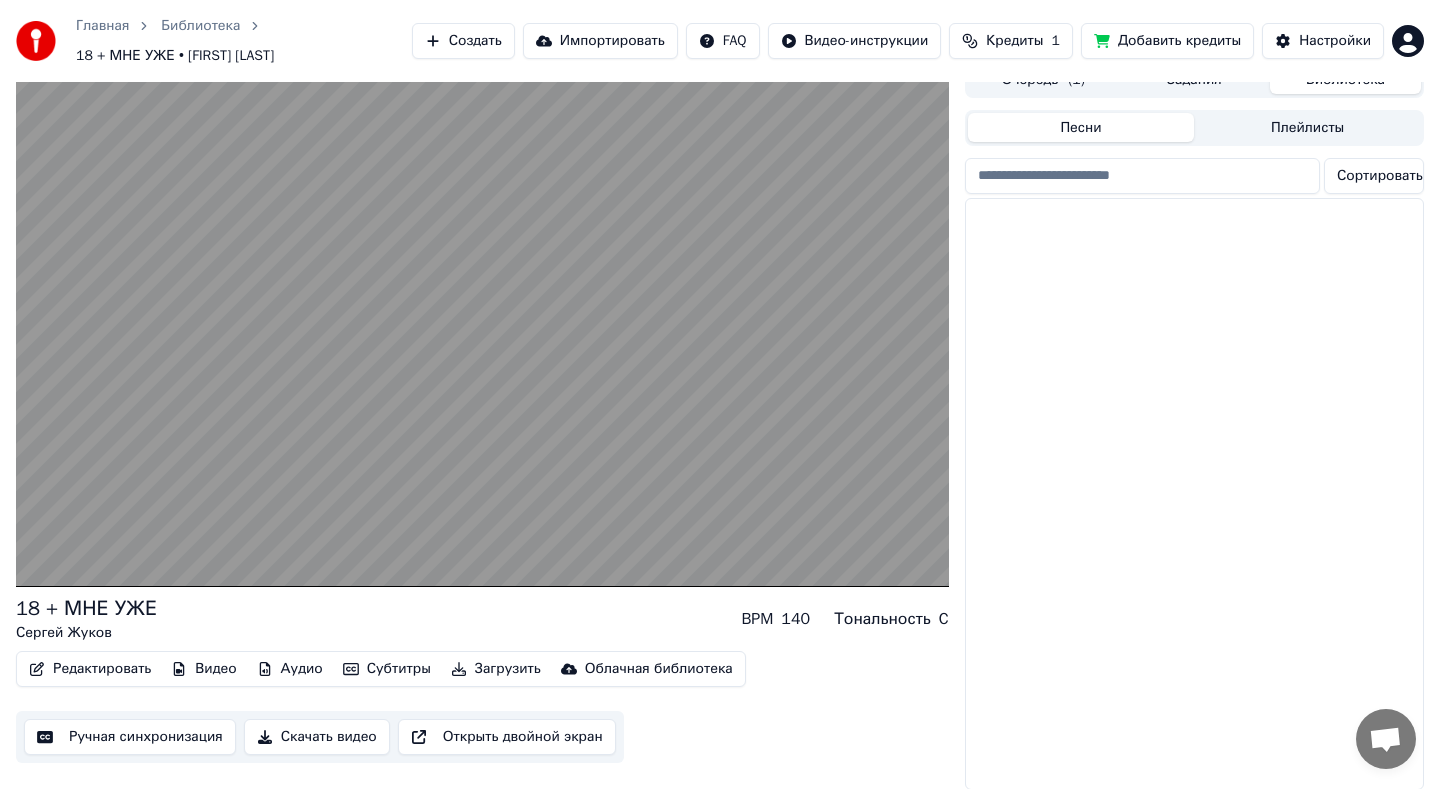 click on "Песни" at bounding box center [1081, 127] 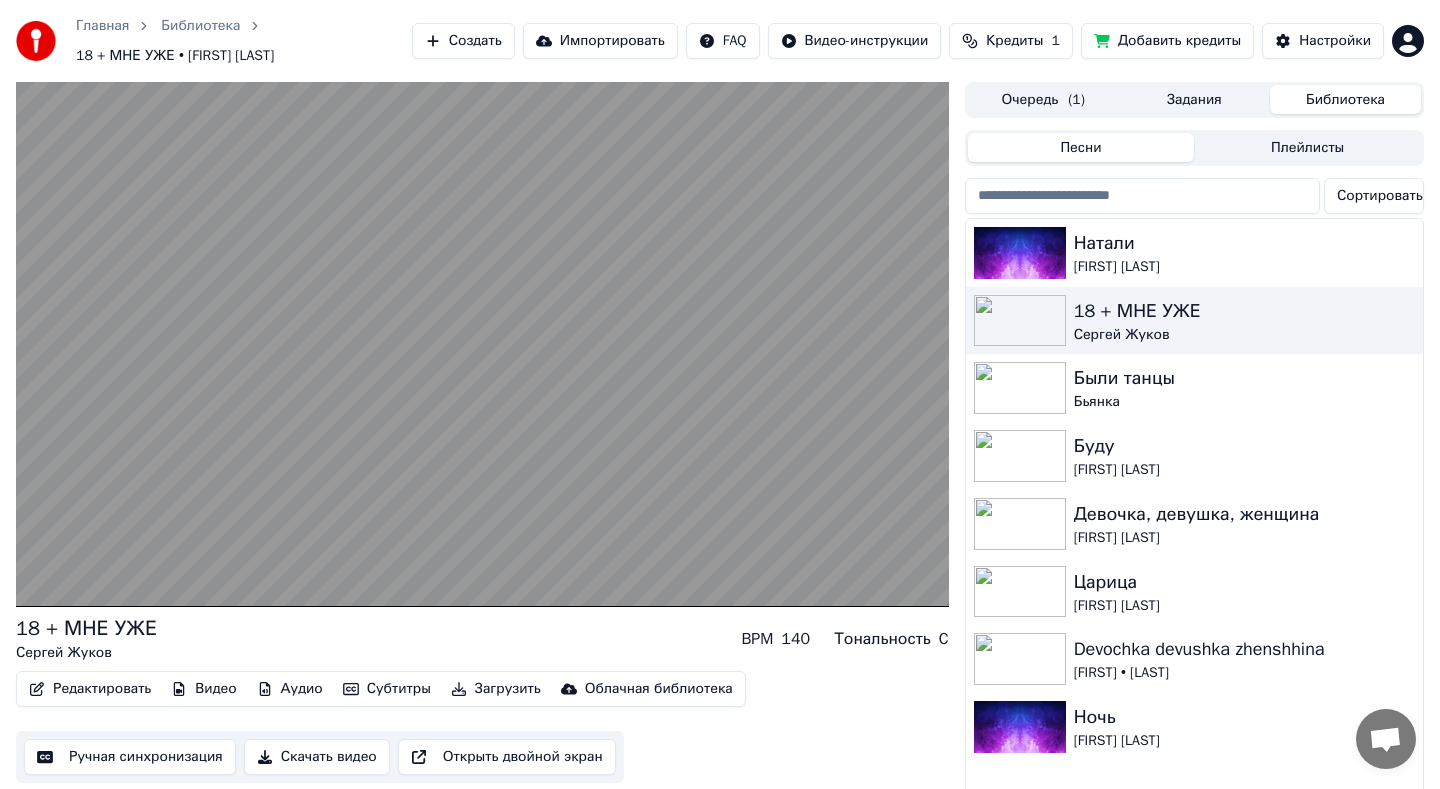 scroll, scrollTop: 3, scrollLeft: 0, axis: vertical 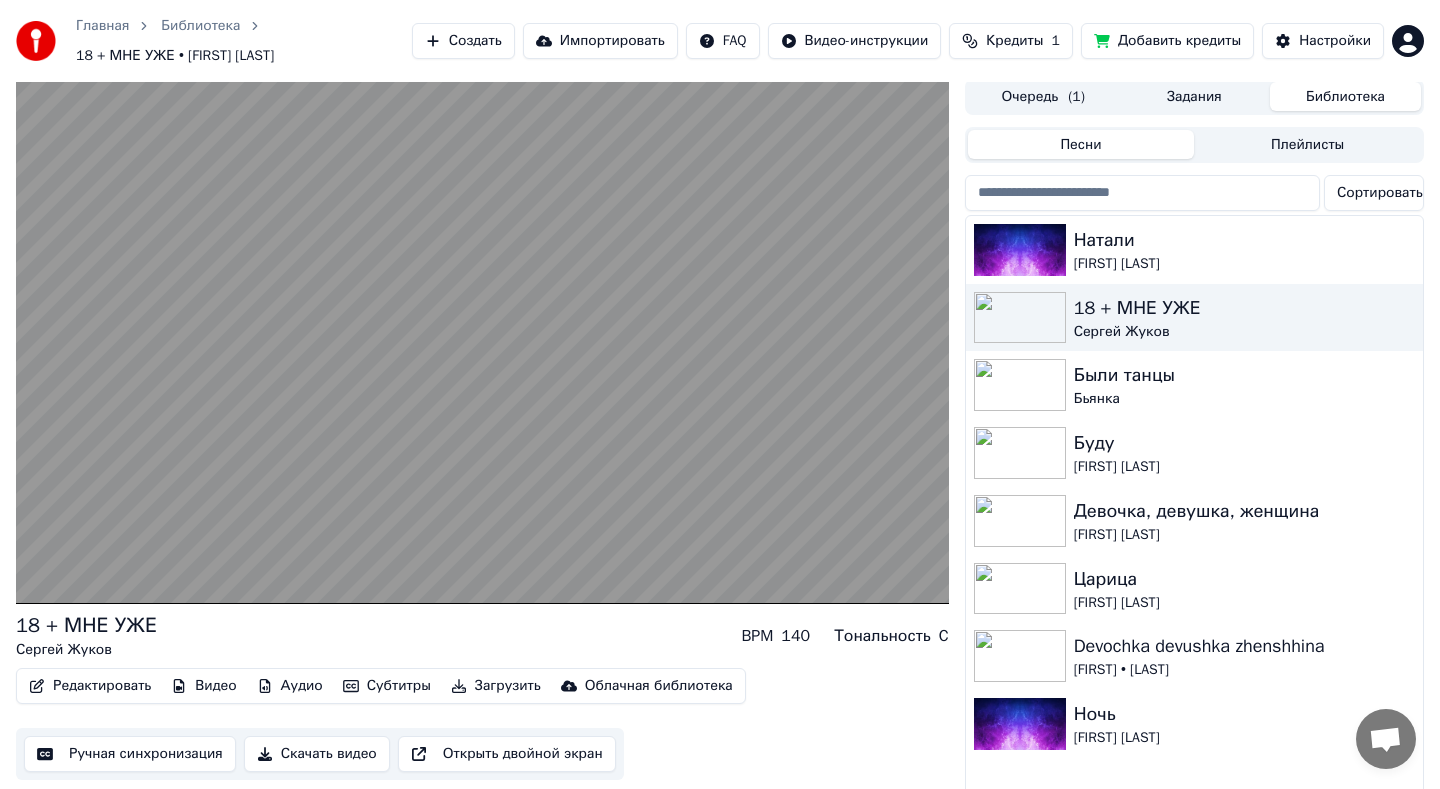 click on "Задания" at bounding box center (1194, 96) 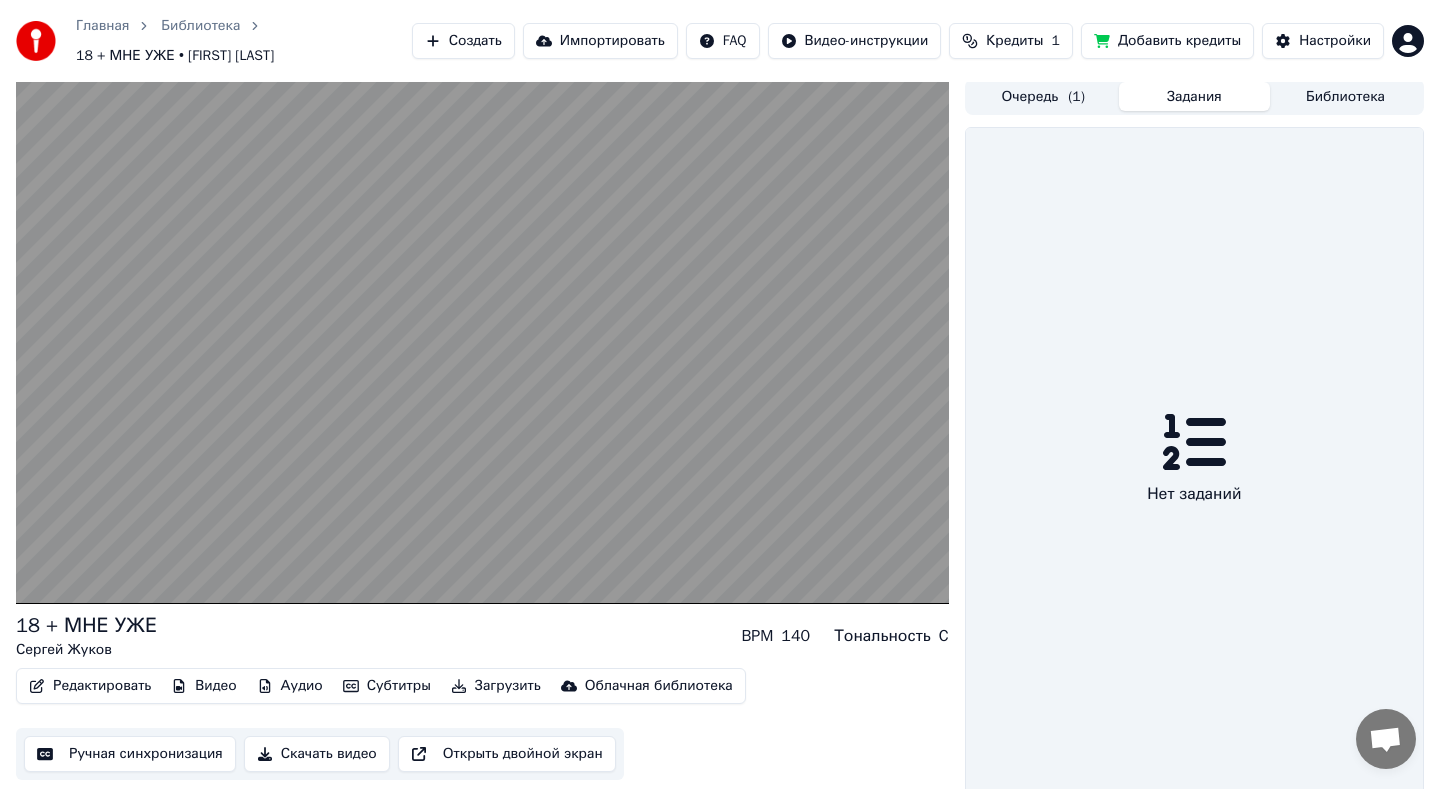 click on "( 1 )" at bounding box center (1076, 97) 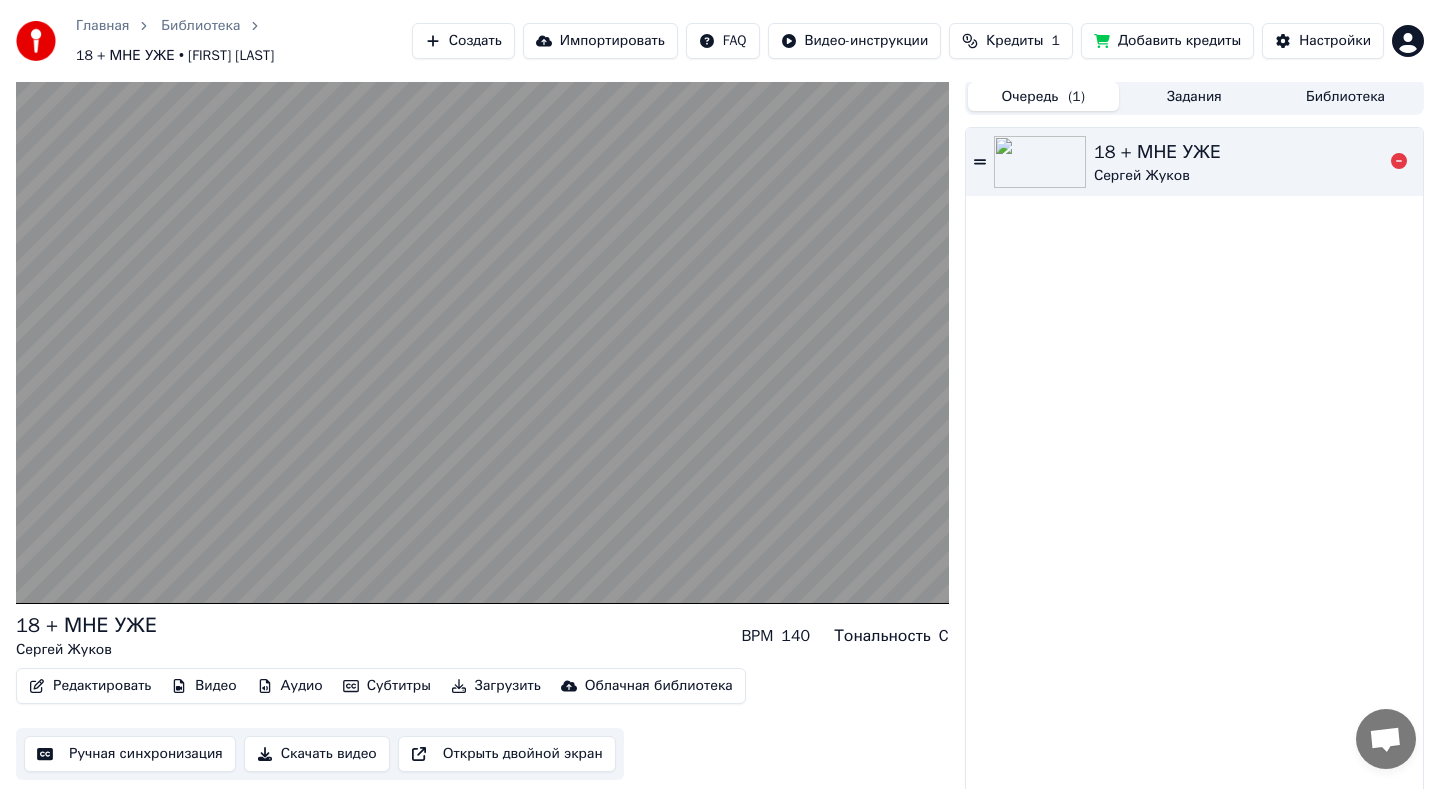 click 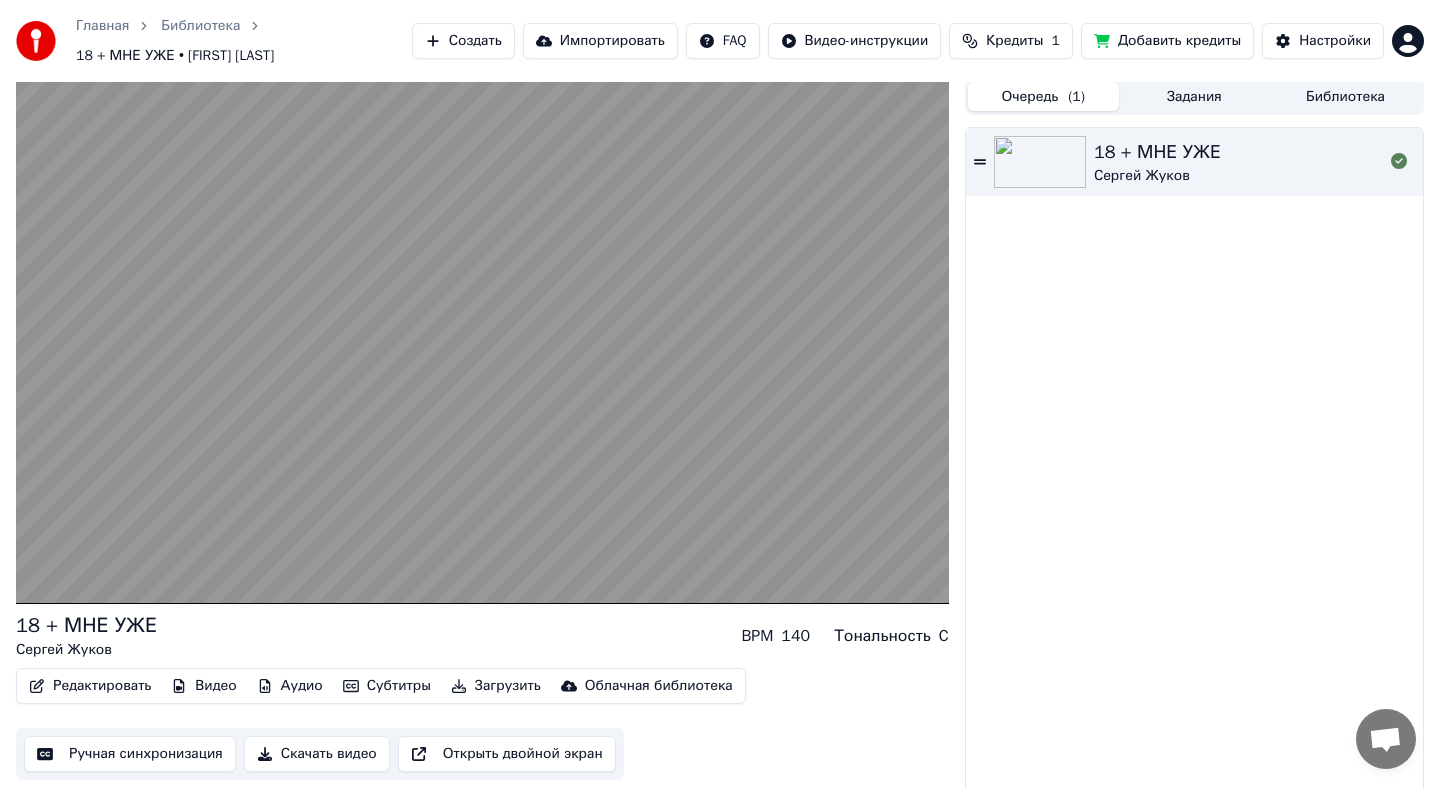 click on "Задания" at bounding box center [1194, 96] 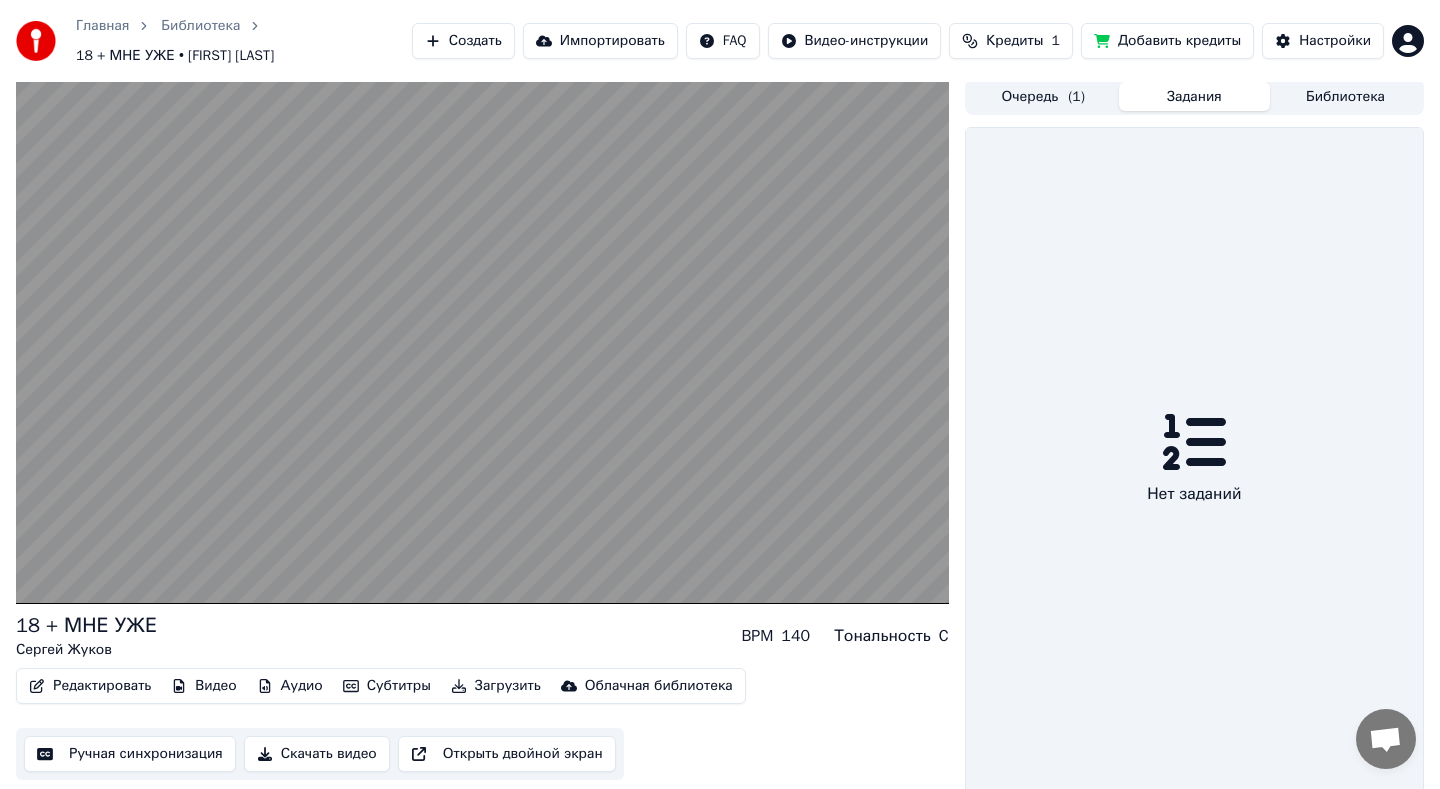 click on "Библиотека" at bounding box center [1345, 96] 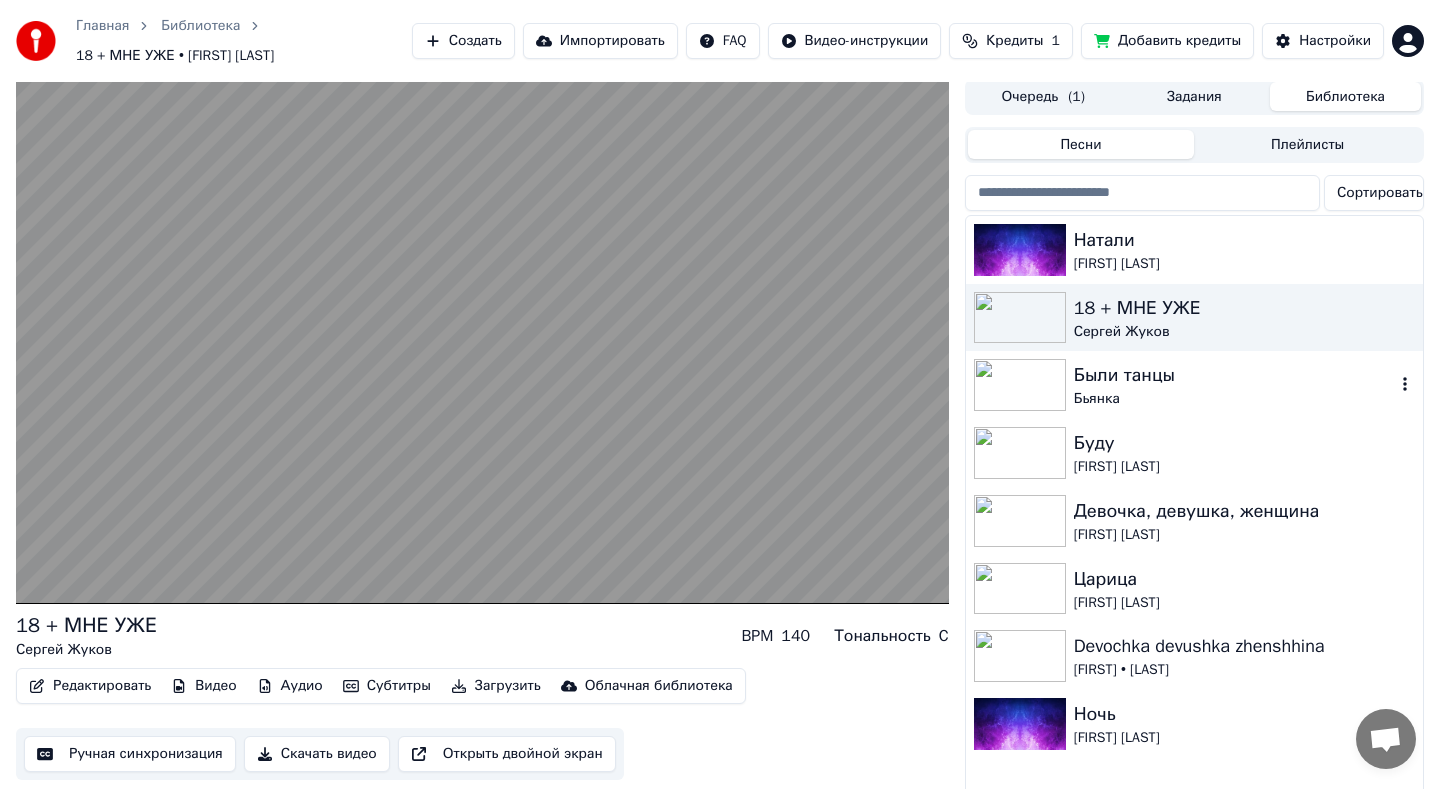 scroll, scrollTop: 20, scrollLeft: 0, axis: vertical 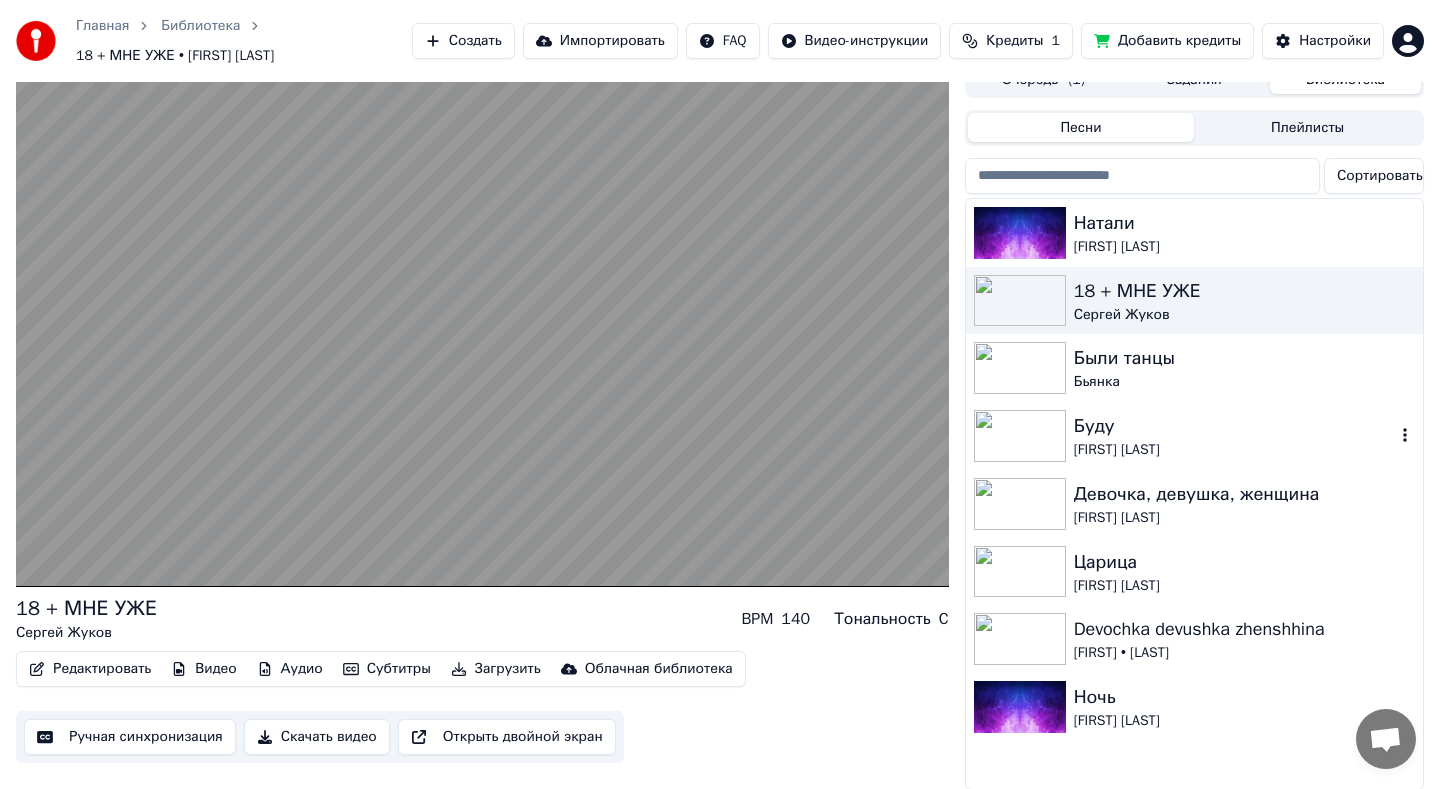 click 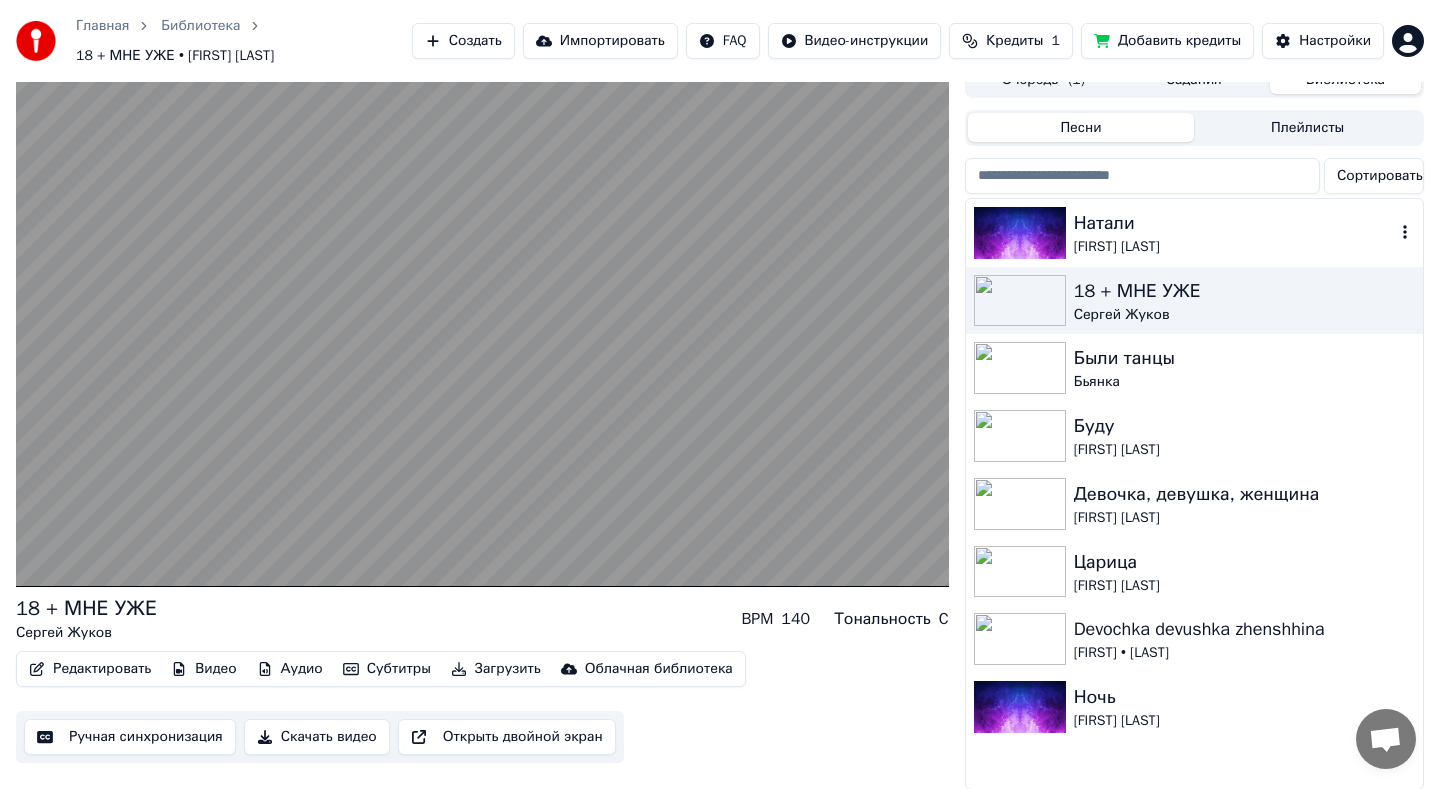 scroll, scrollTop: 0, scrollLeft: 0, axis: both 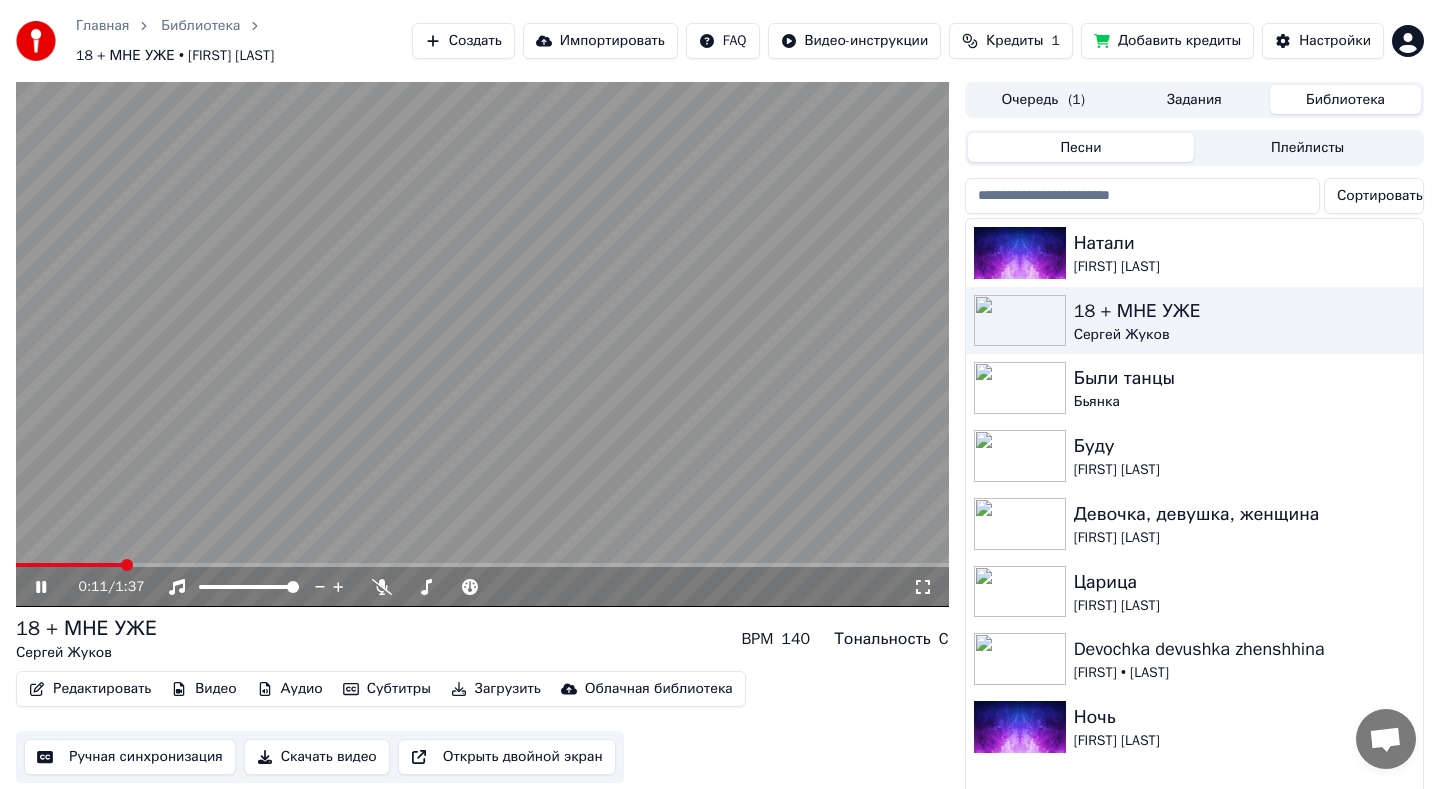 click at bounding box center [482, 344] 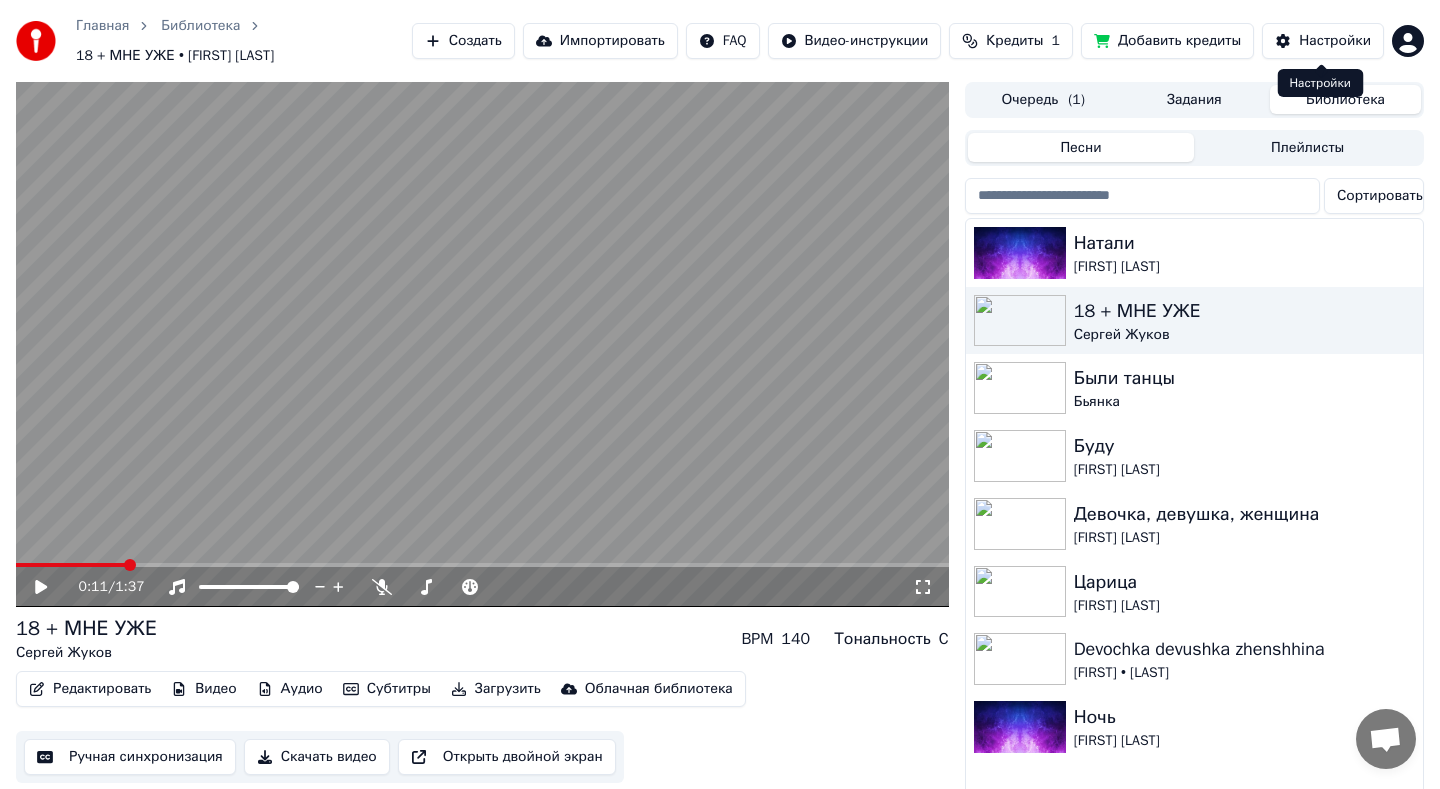 click on "Настройки" at bounding box center [1335, 41] 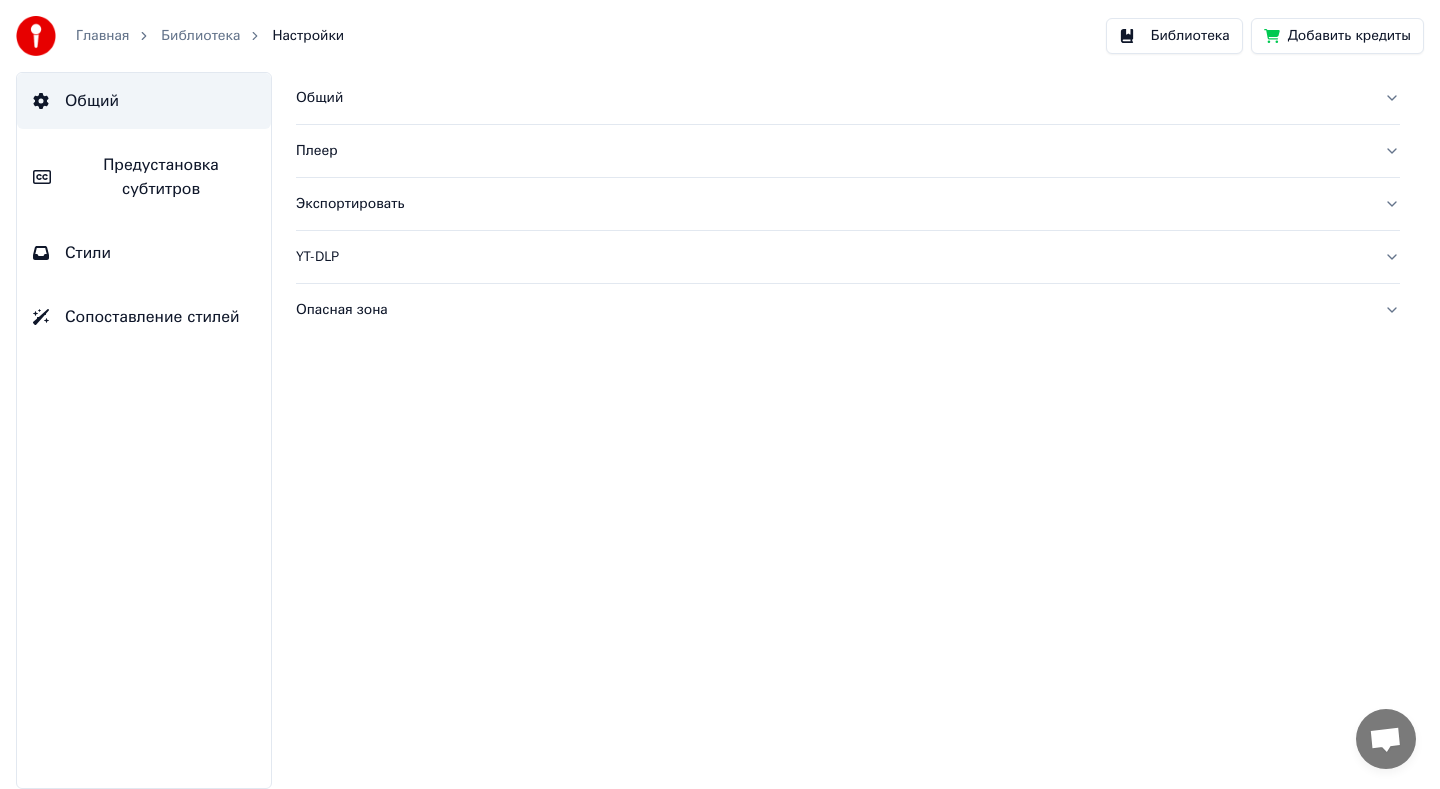 click on "Общий" at bounding box center (832, 98) 